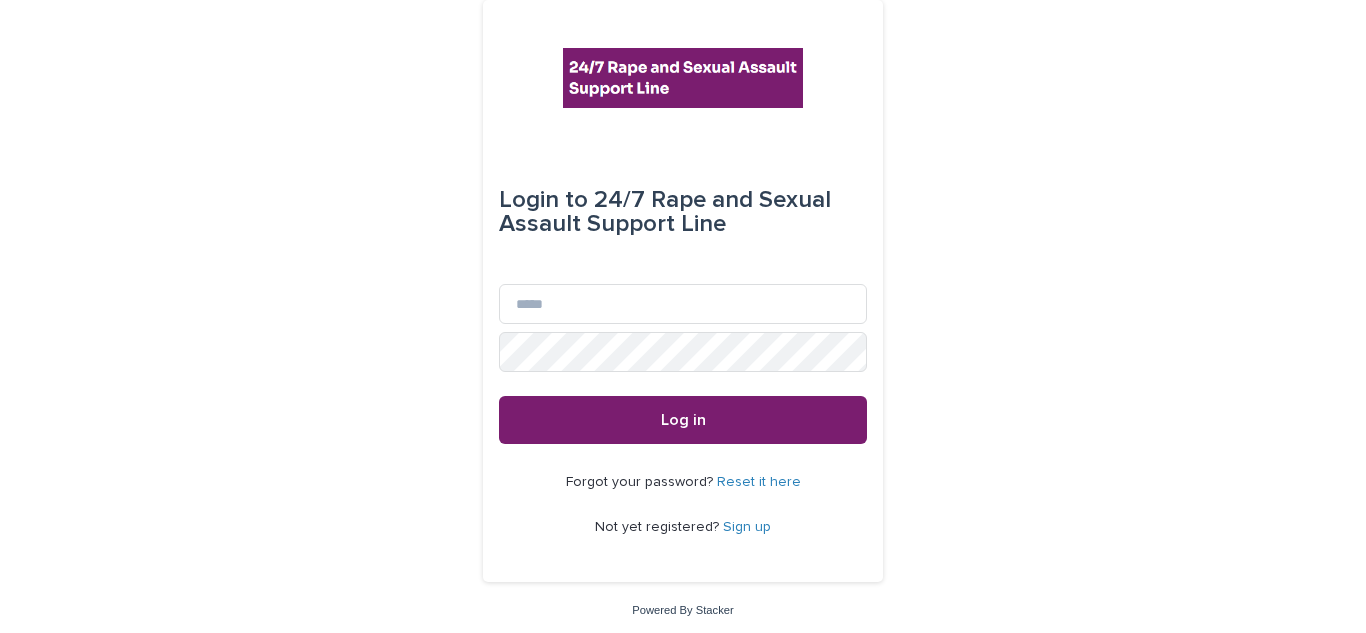 scroll, scrollTop: 0, scrollLeft: 0, axis: both 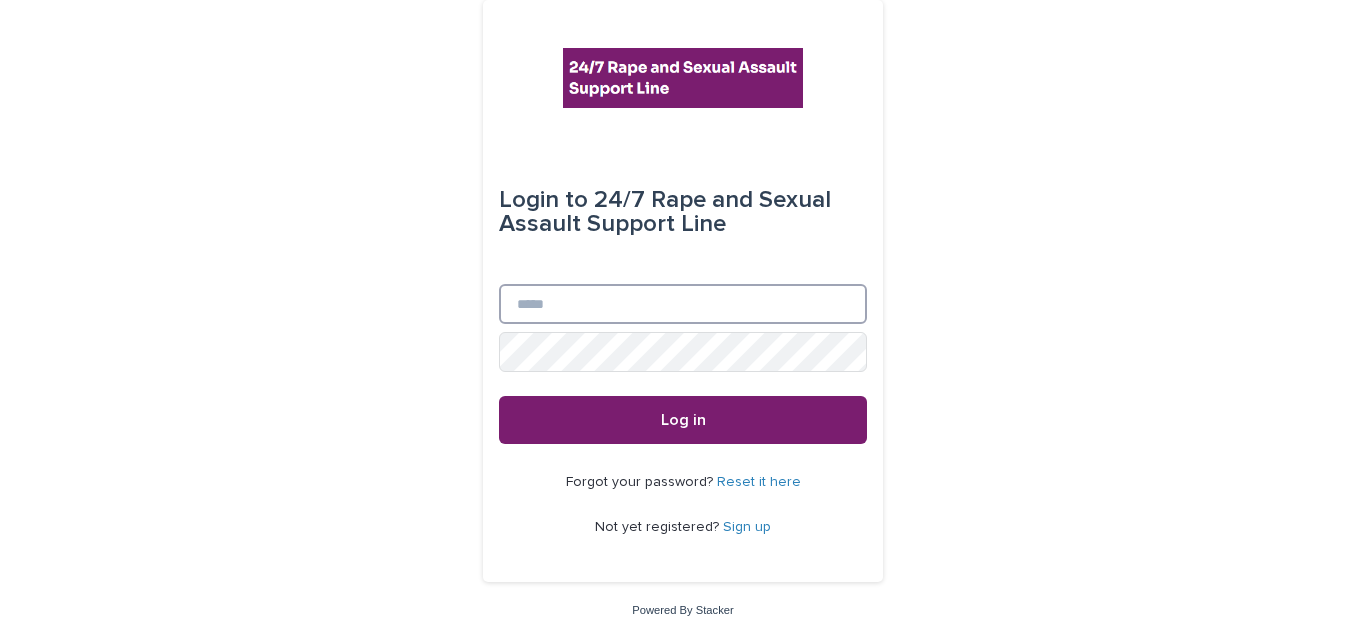 click on "Email" at bounding box center [683, 304] 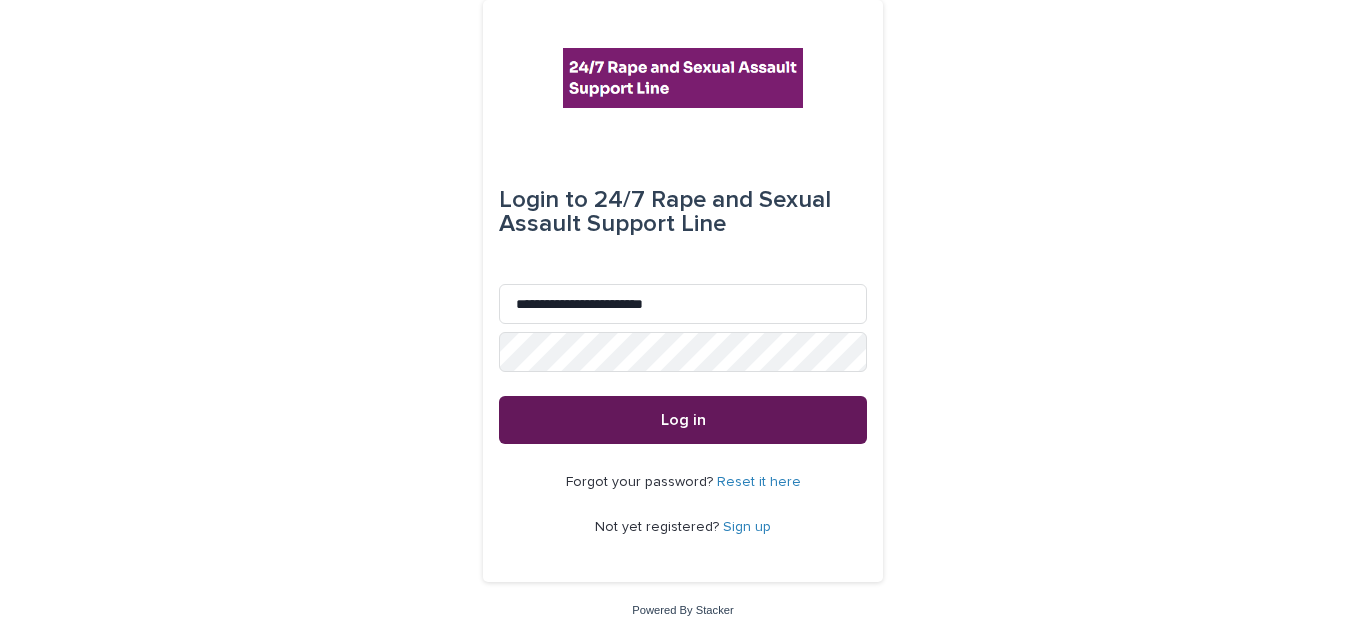 click on "Log in" at bounding box center [683, 420] 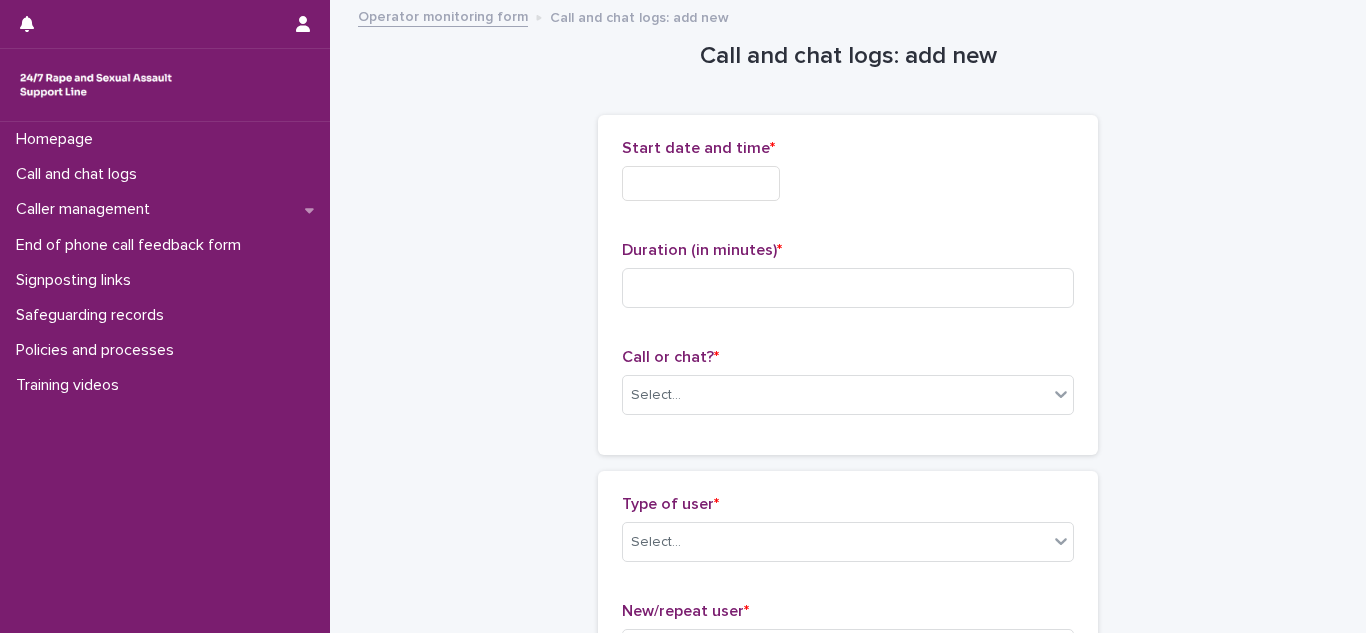 scroll, scrollTop: 0, scrollLeft: 0, axis: both 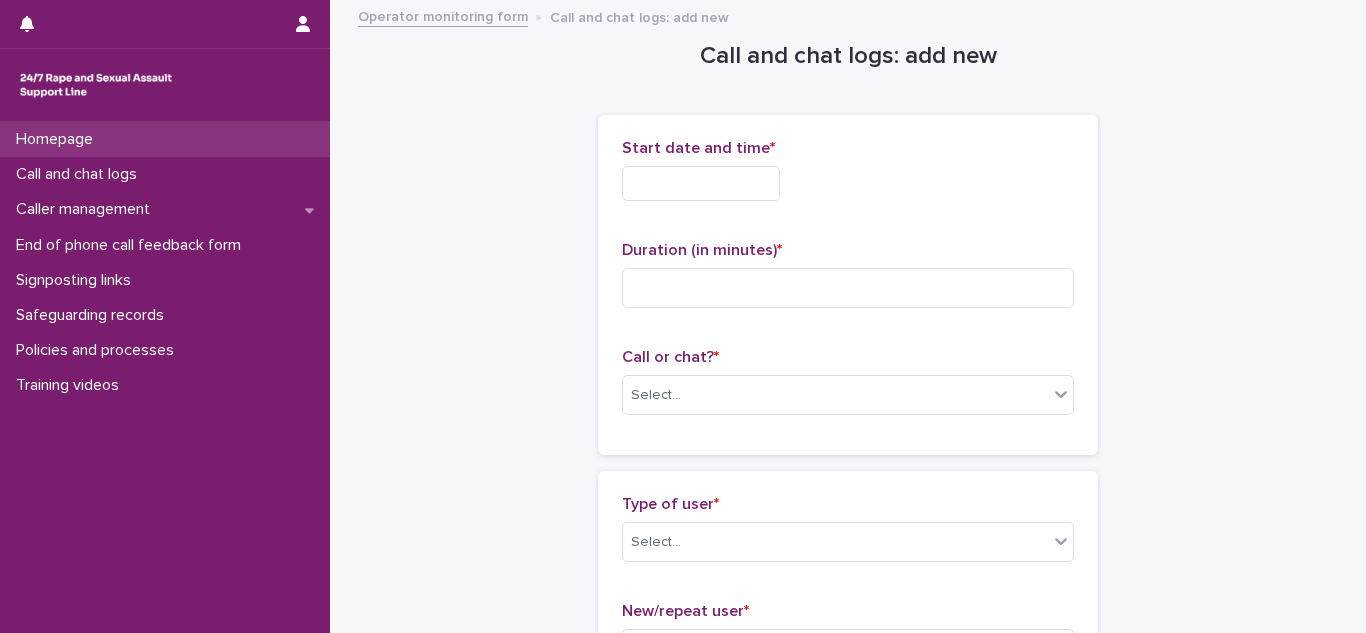 click on "Homepage" at bounding box center (58, 139) 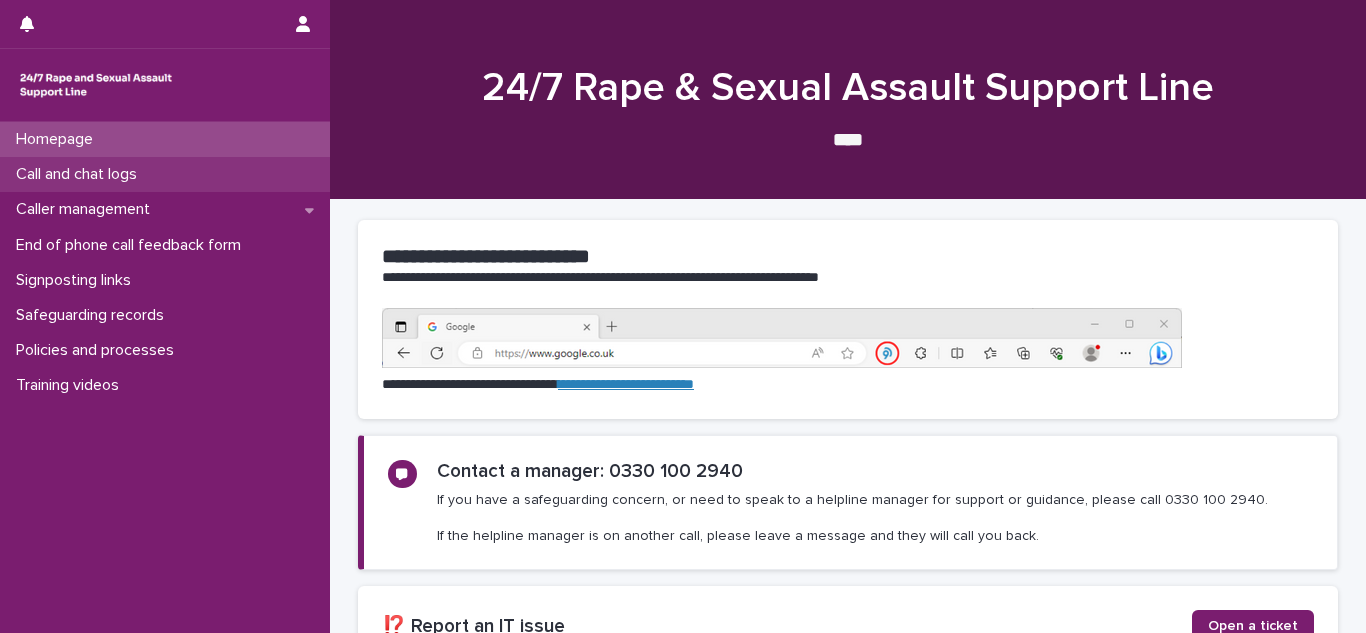 click on "Call and chat logs" at bounding box center [80, 174] 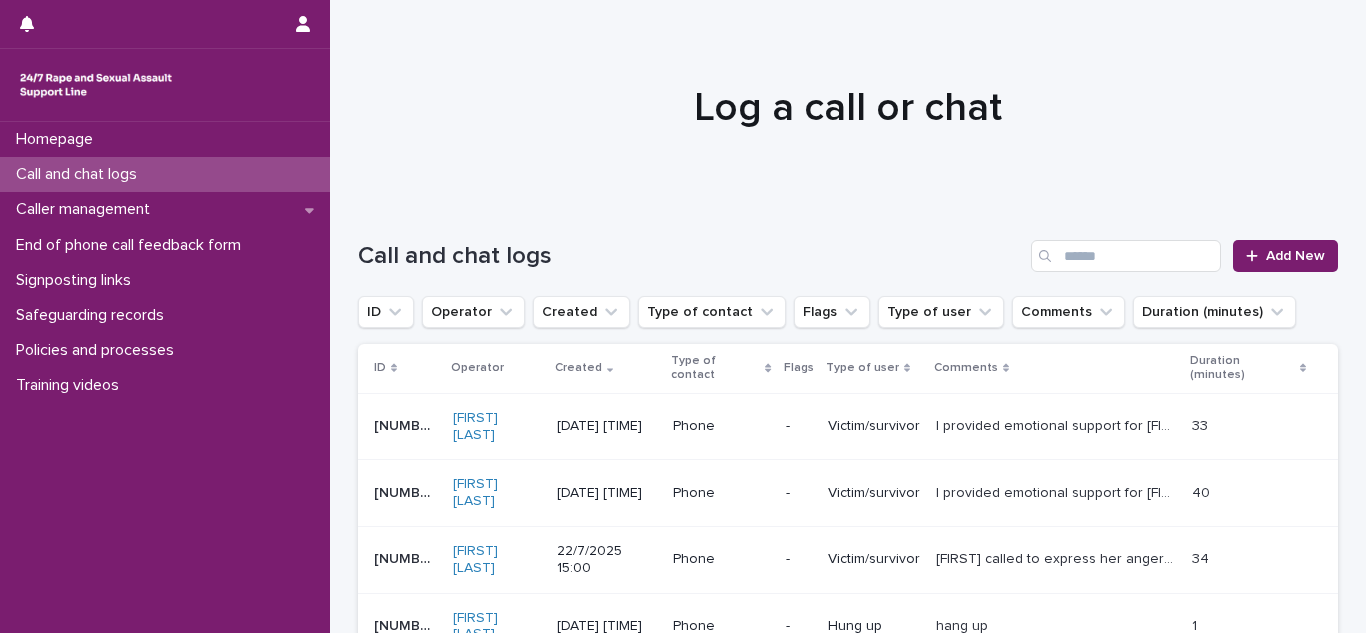 click on "Call and chat logs Add New" at bounding box center (848, 248) 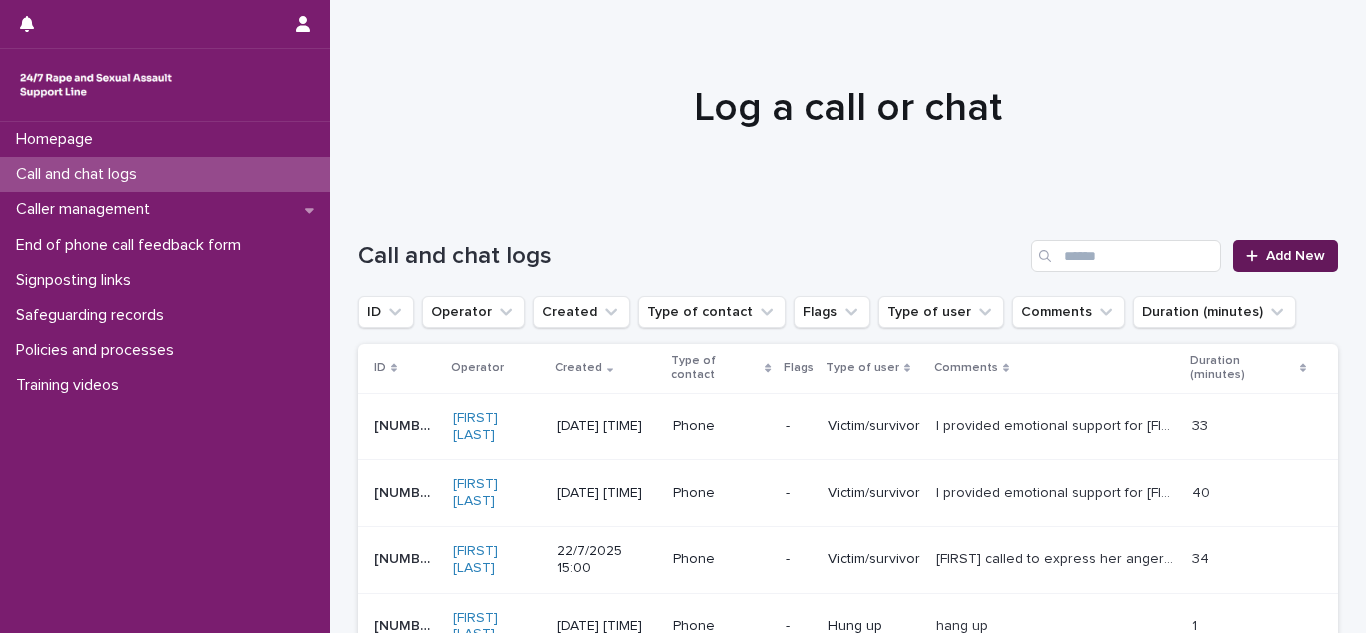 click on "Add New" at bounding box center [1295, 256] 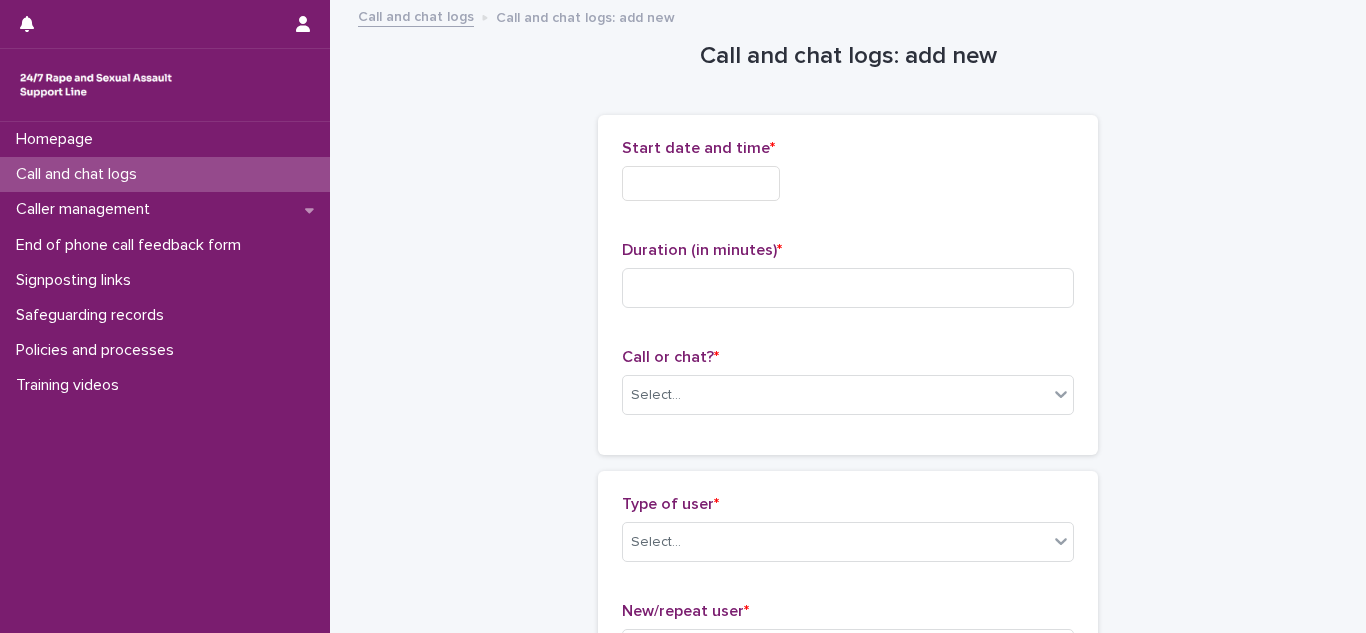 click at bounding box center [701, 183] 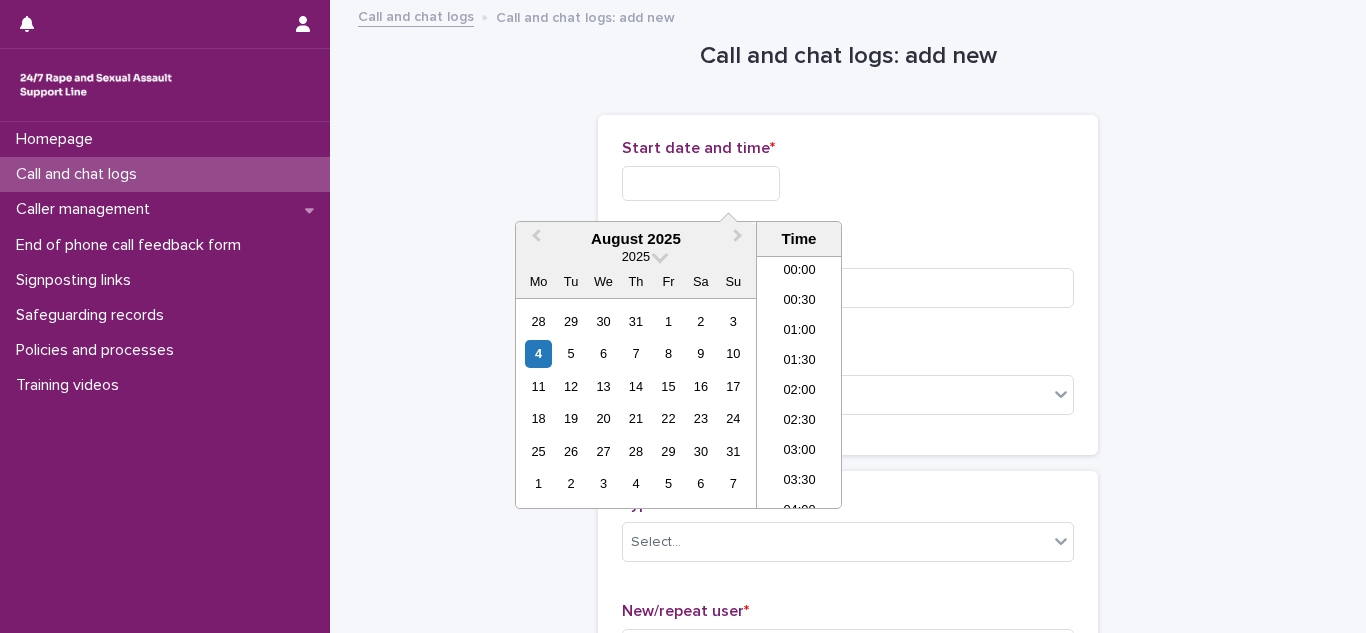 scroll, scrollTop: 760, scrollLeft: 0, axis: vertical 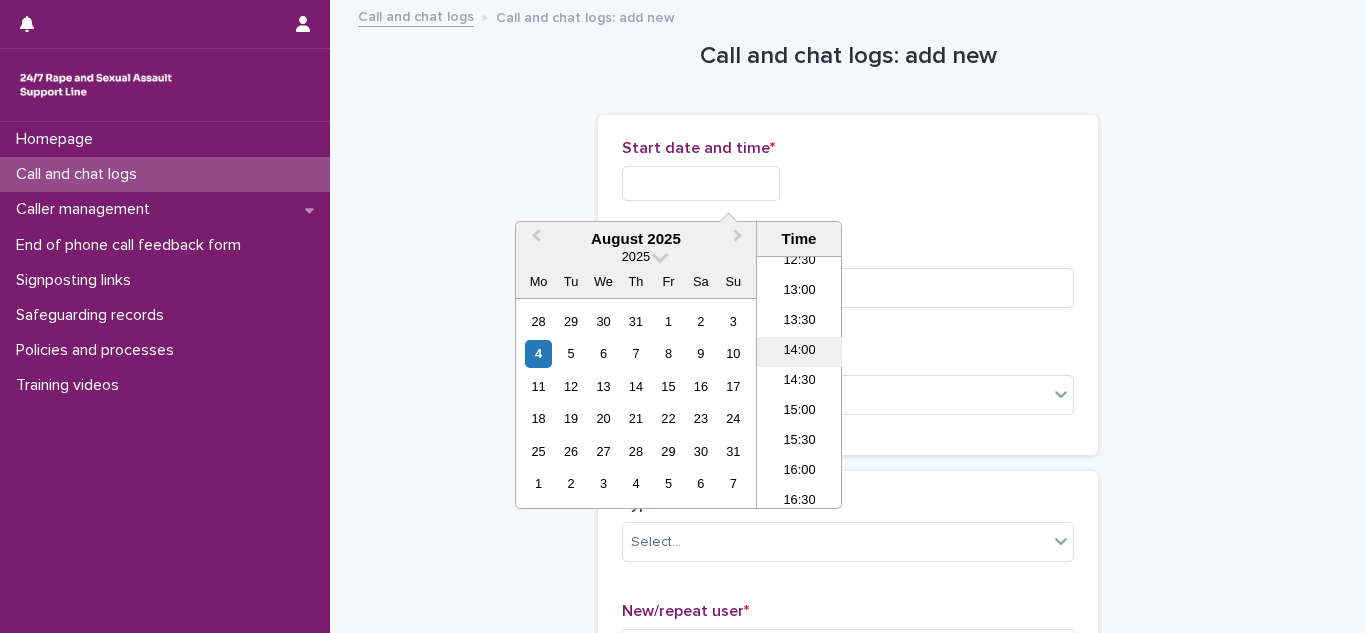 click on "14:00" at bounding box center (799, 352) 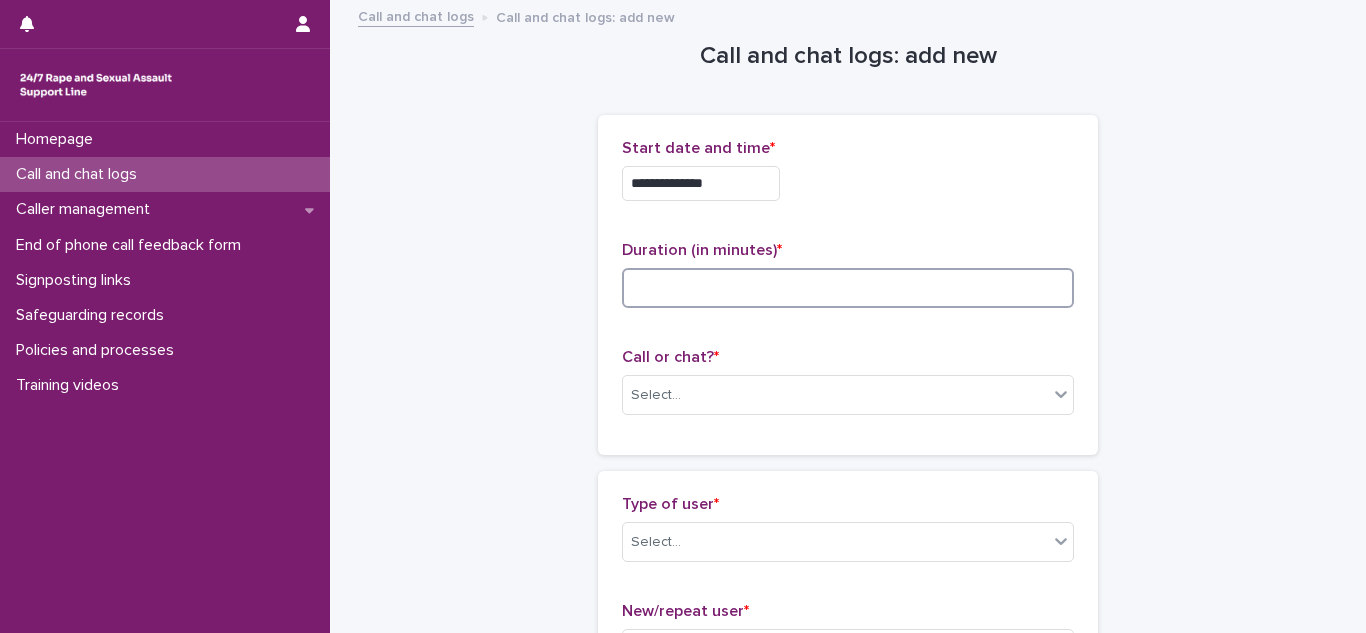 click at bounding box center [848, 288] 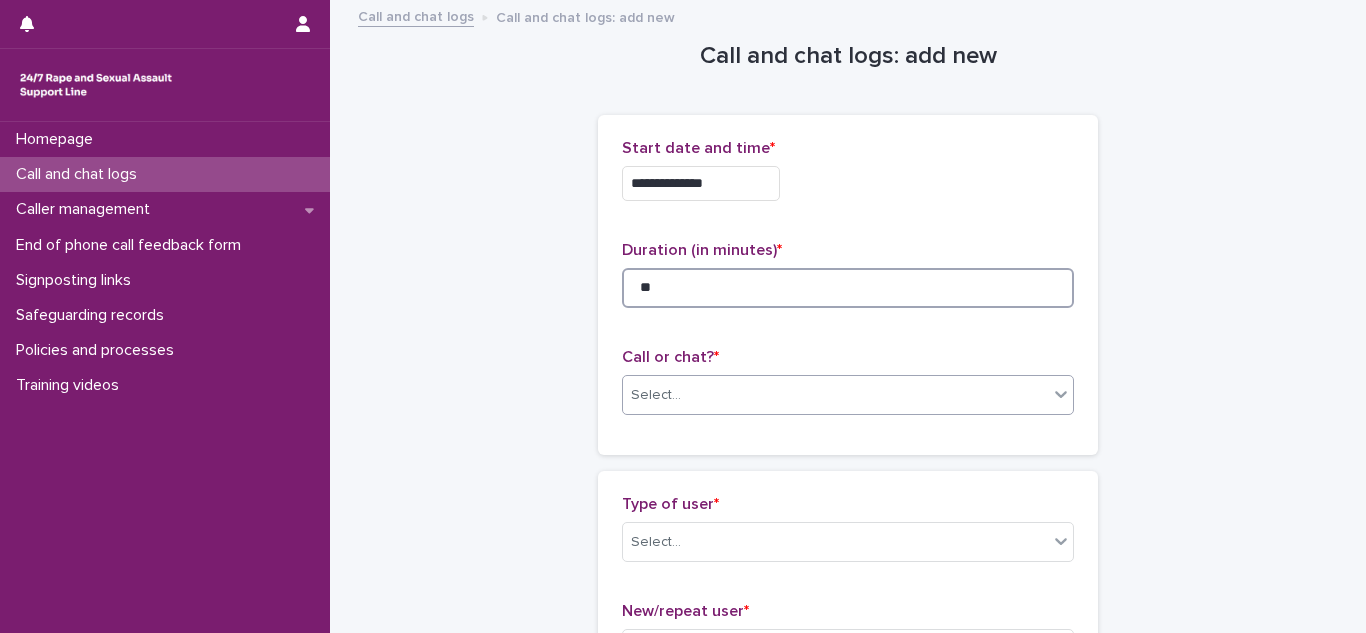 type on "**" 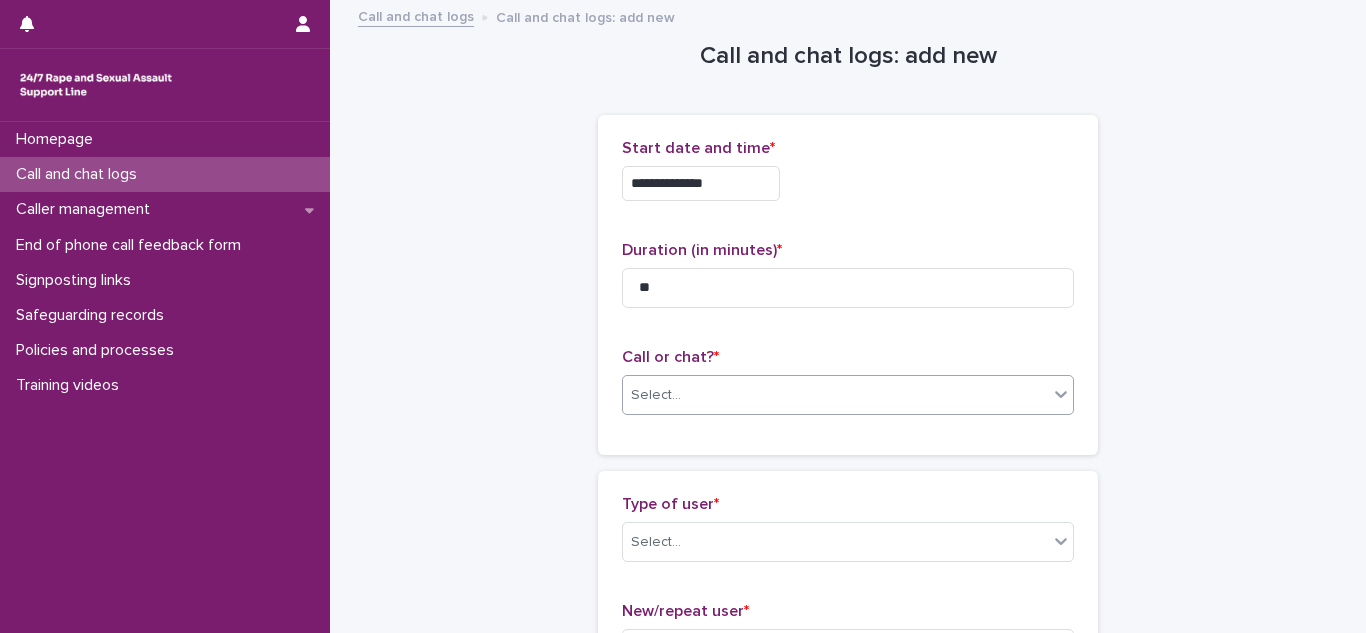 click on "Select..." at bounding box center (656, 395) 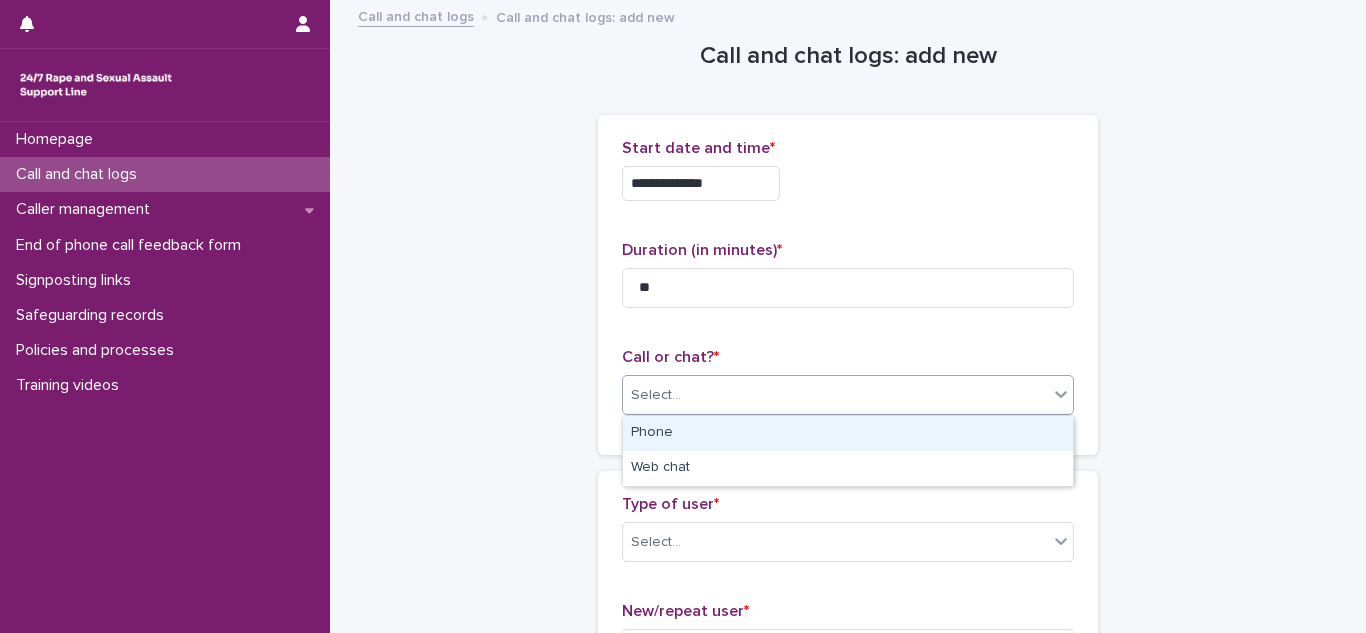 click on "Phone" at bounding box center (848, 433) 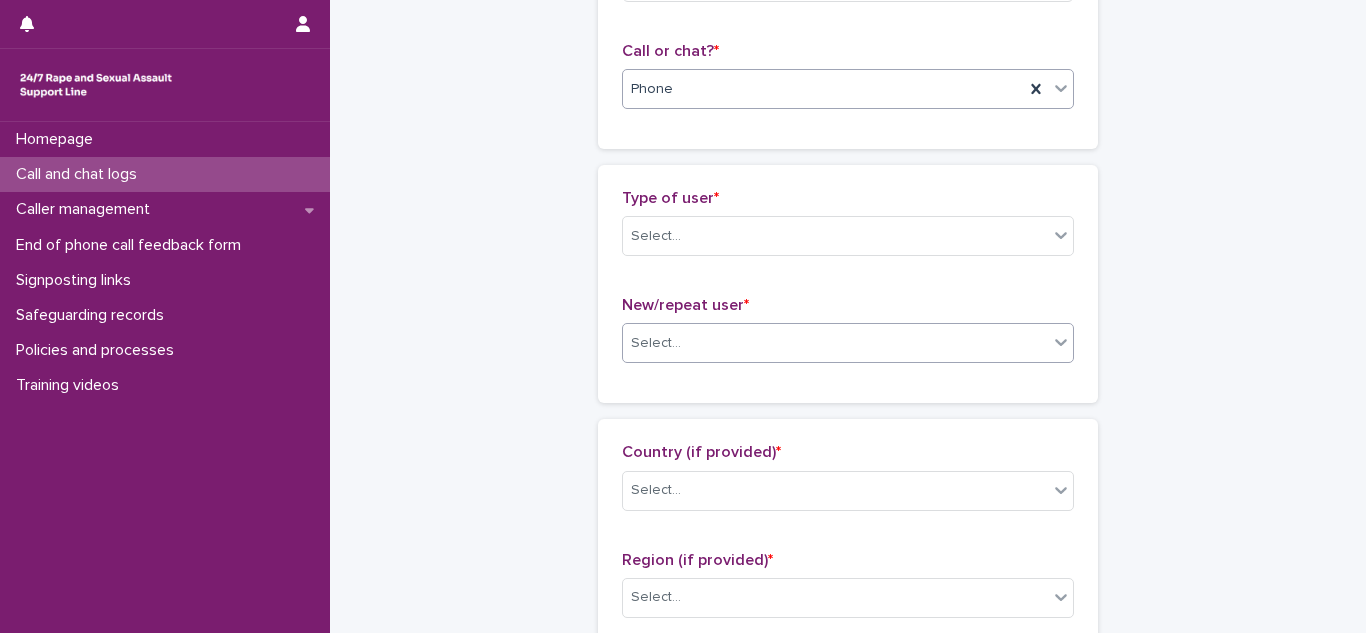 scroll, scrollTop: 311, scrollLeft: 0, axis: vertical 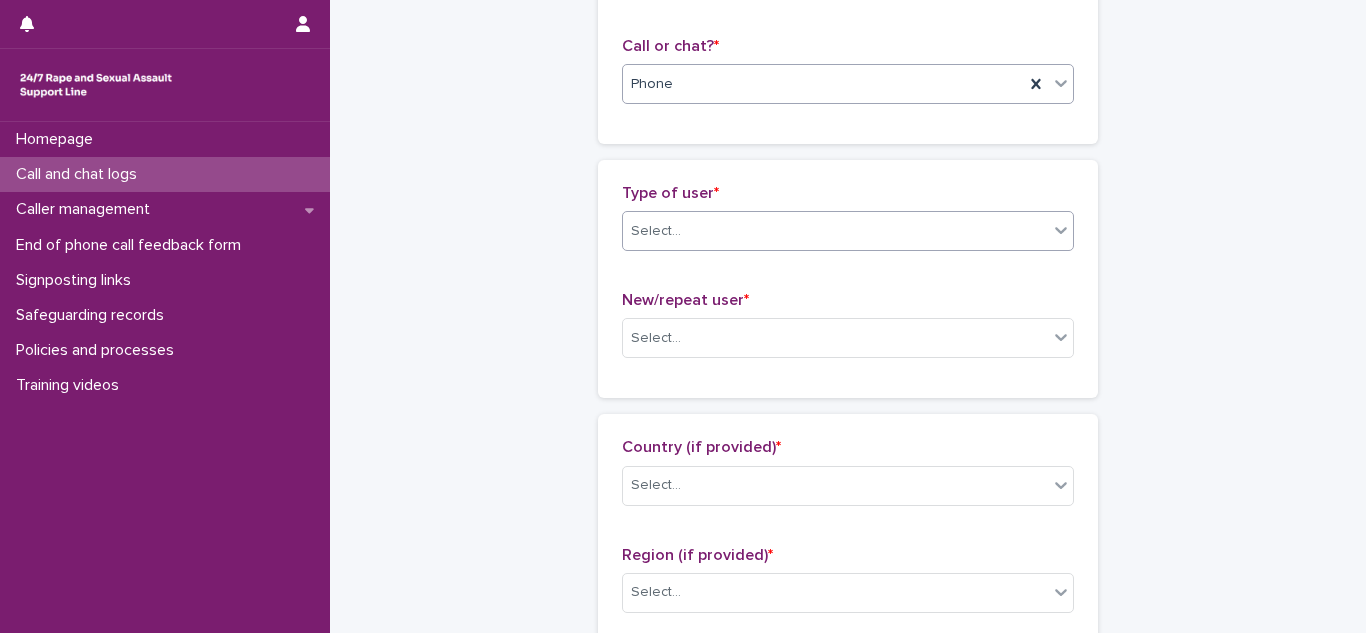 click on "Select..." at bounding box center (656, 231) 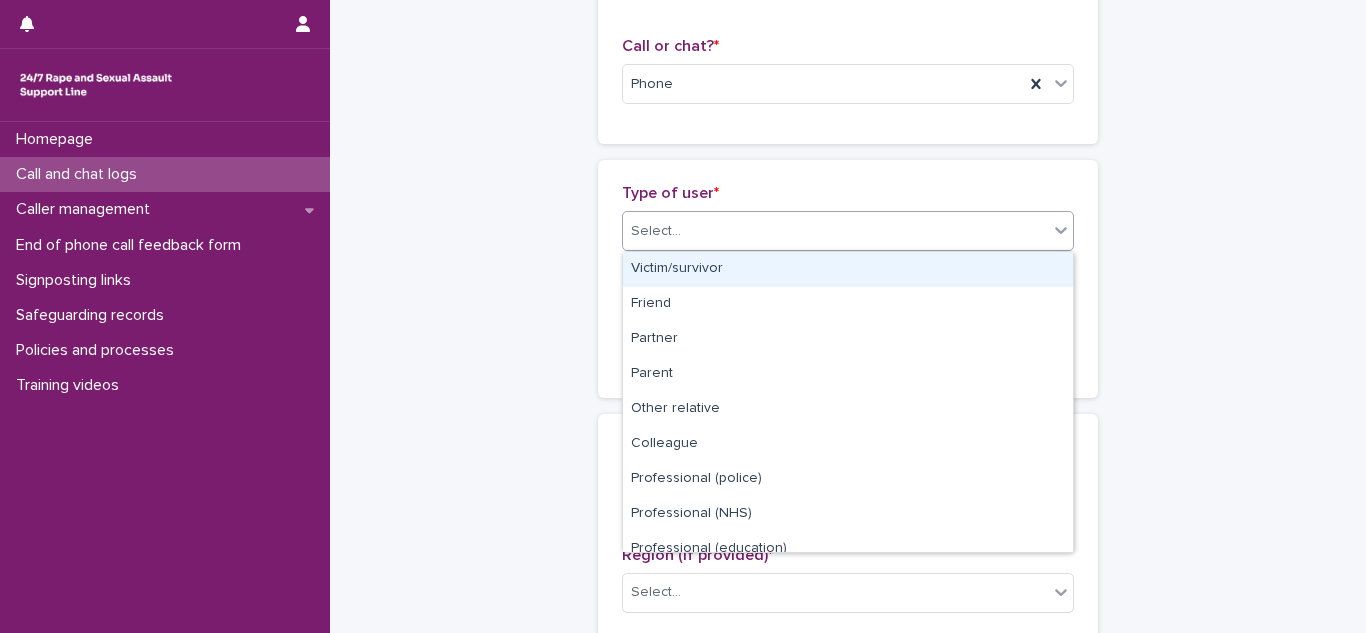 click on "Victim/survivor" at bounding box center [848, 269] 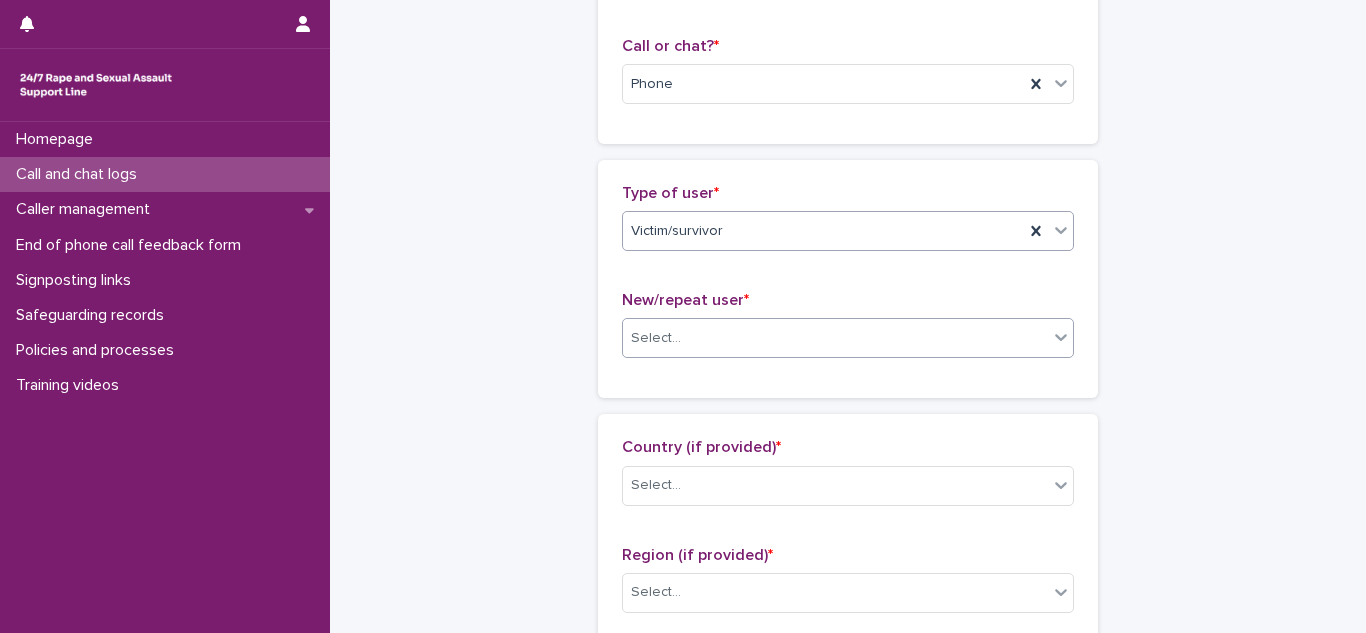 click on "Select..." at bounding box center (656, 338) 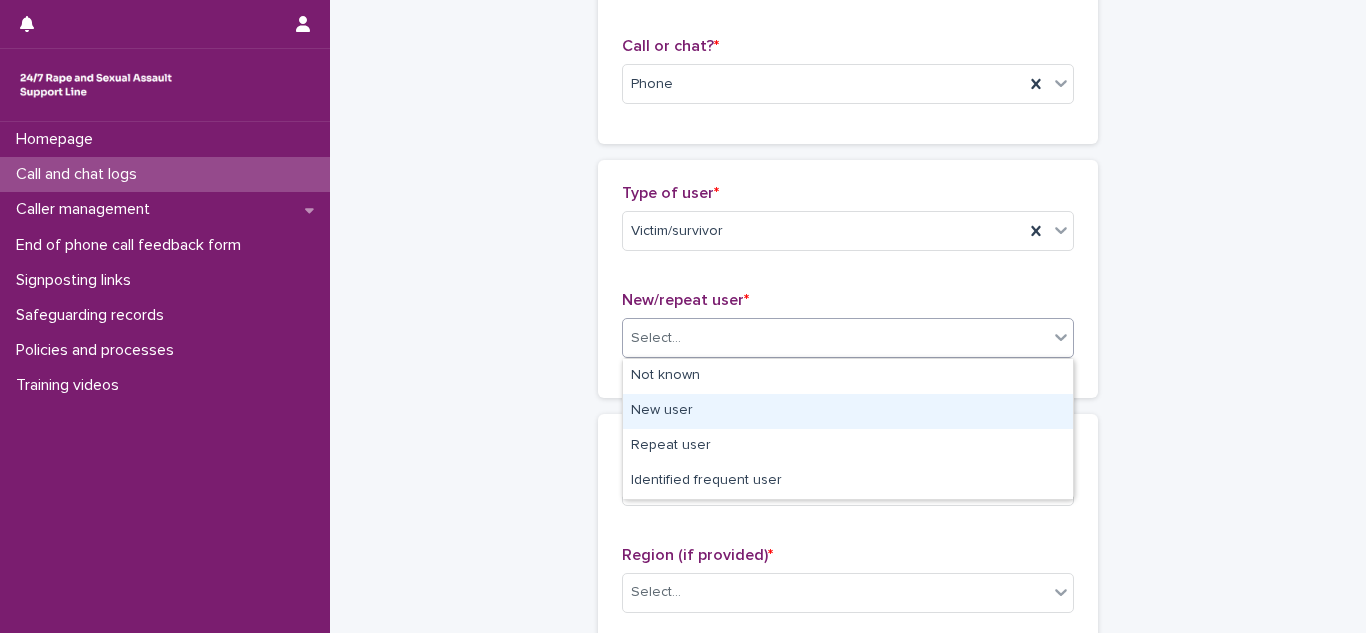 click on "New user" at bounding box center (848, 411) 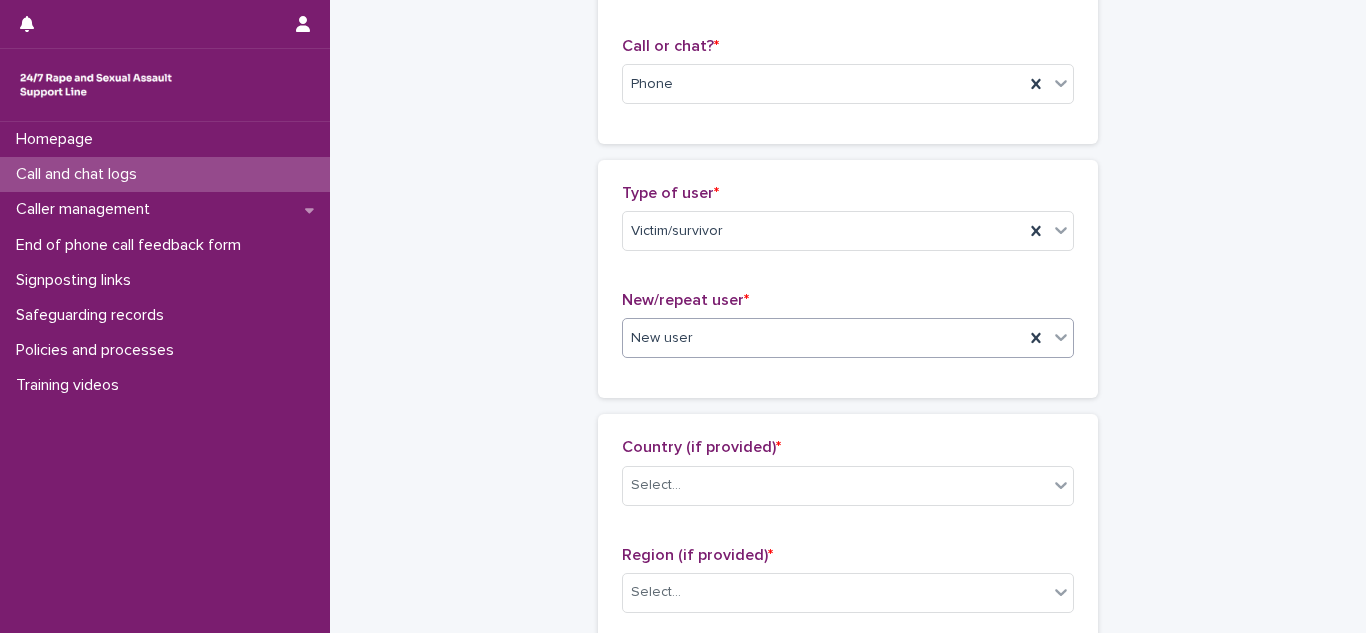 scroll, scrollTop: 486, scrollLeft: 0, axis: vertical 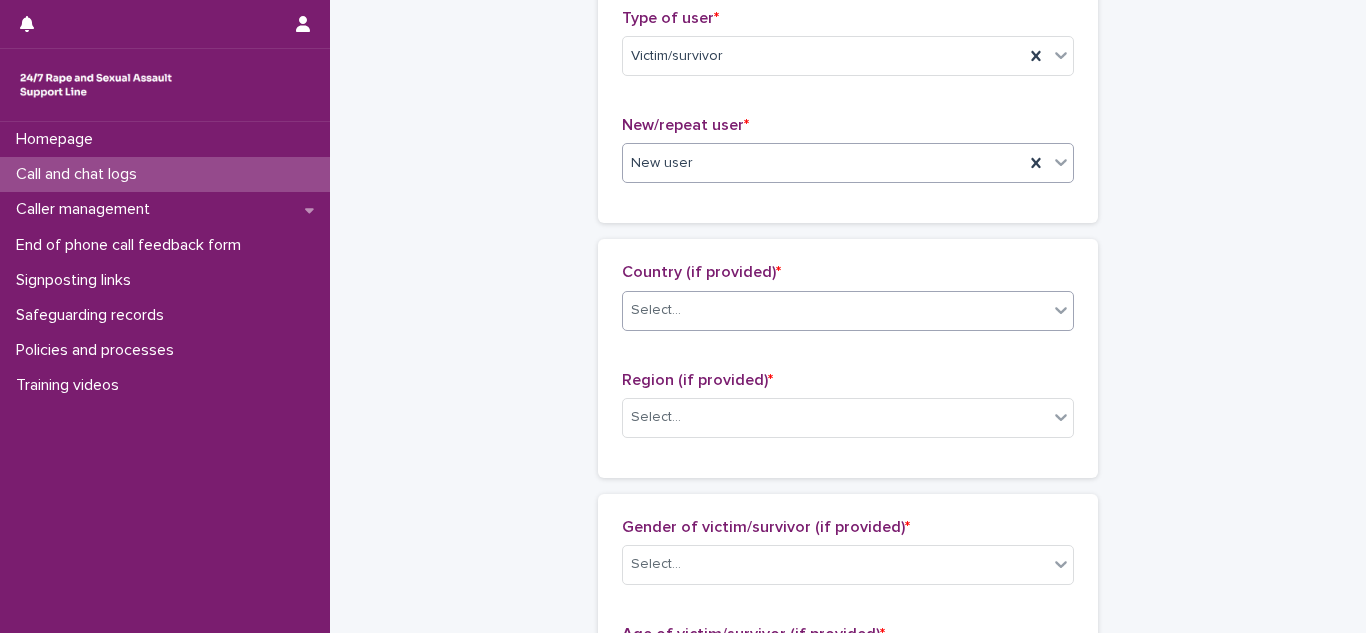 click on "Select..." at bounding box center [835, 310] 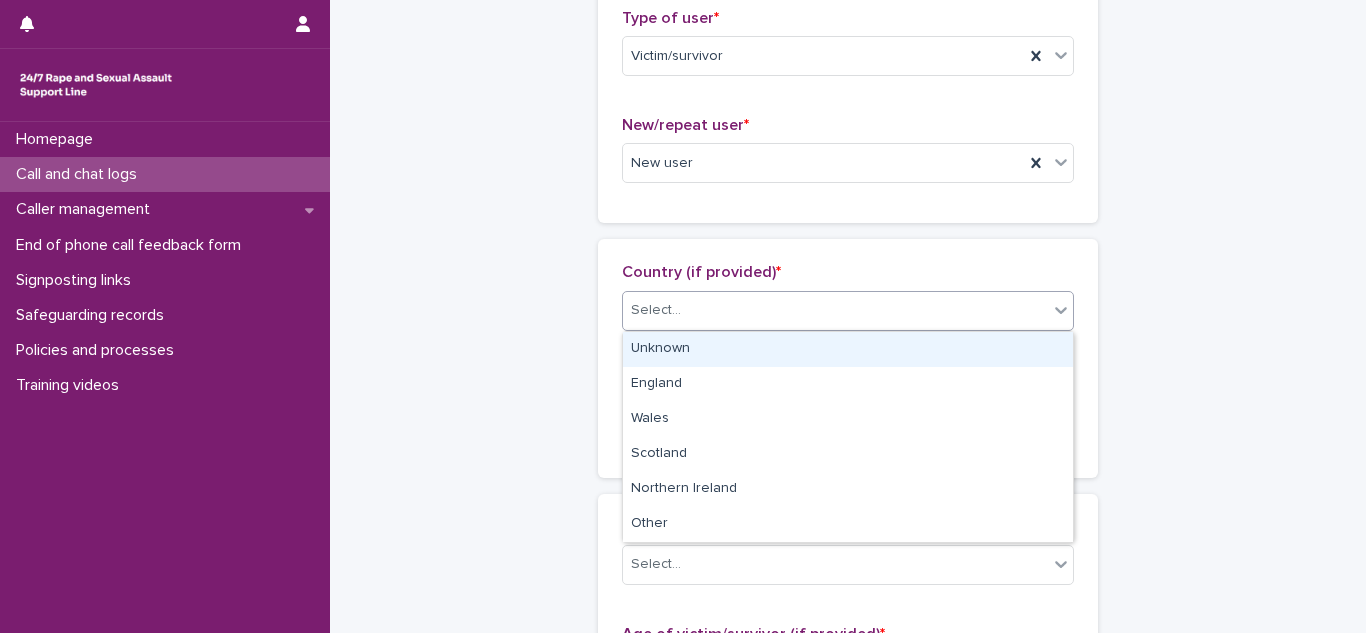 click on "Unknown" at bounding box center (848, 349) 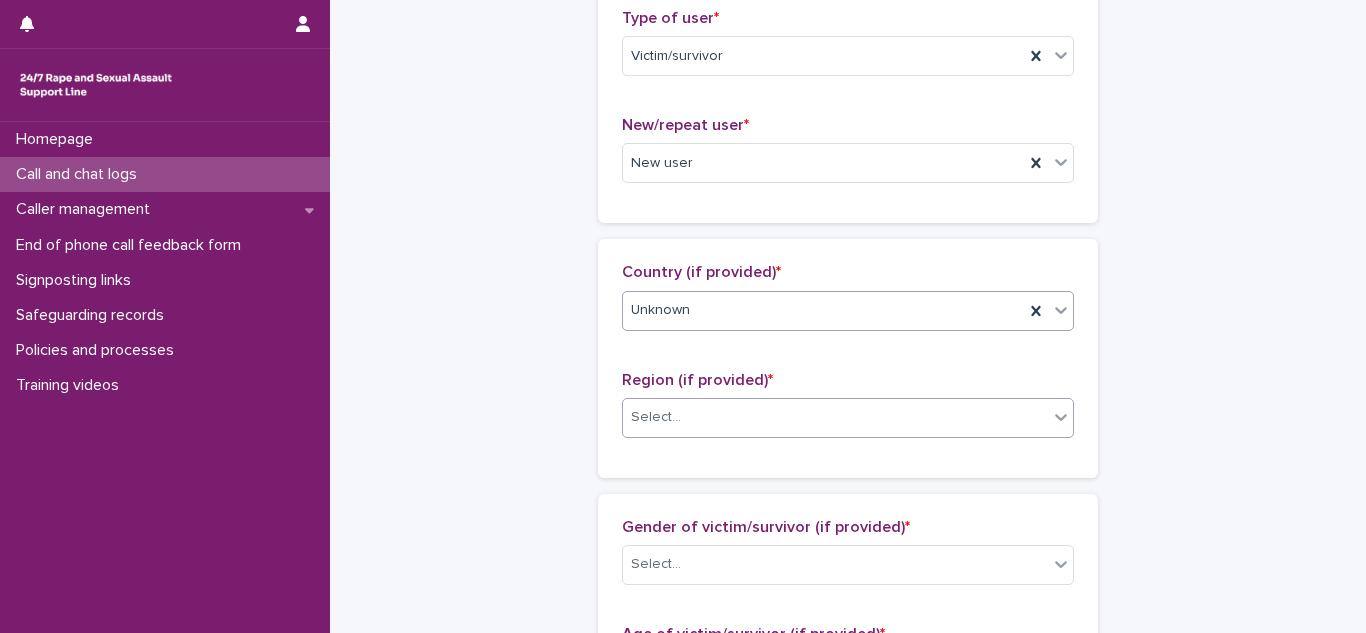 click at bounding box center (684, 417) 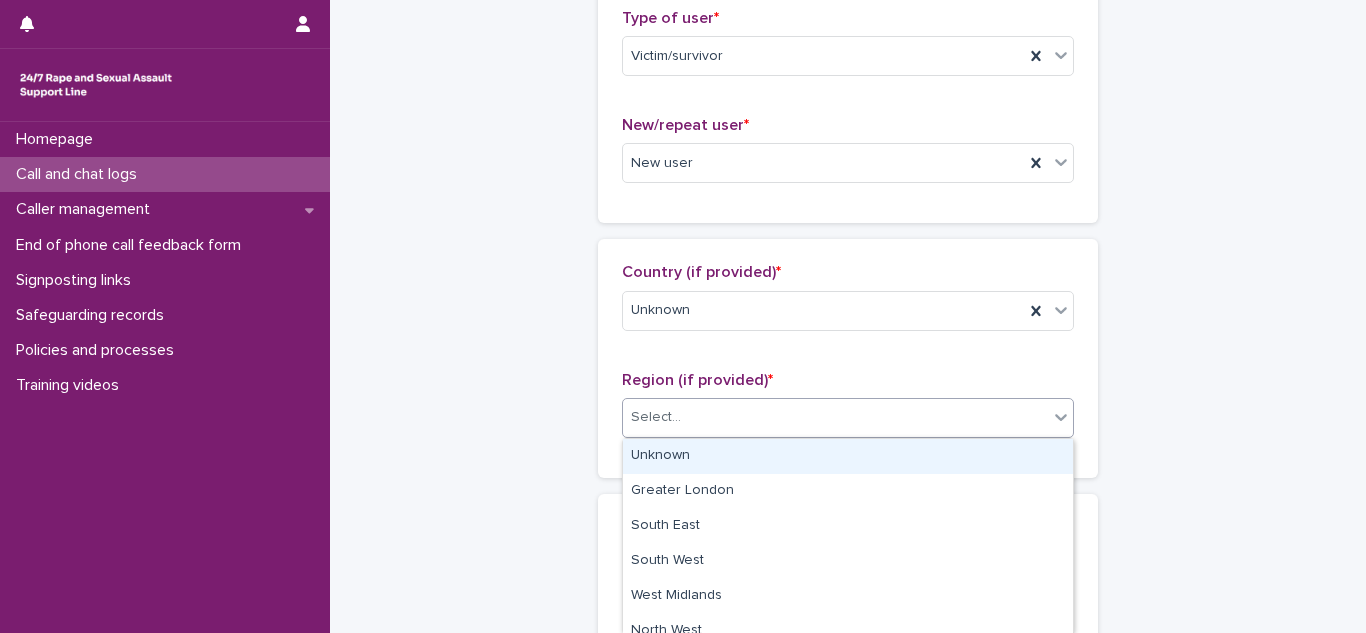 click on "Unknown" at bounding box center [848, 456] 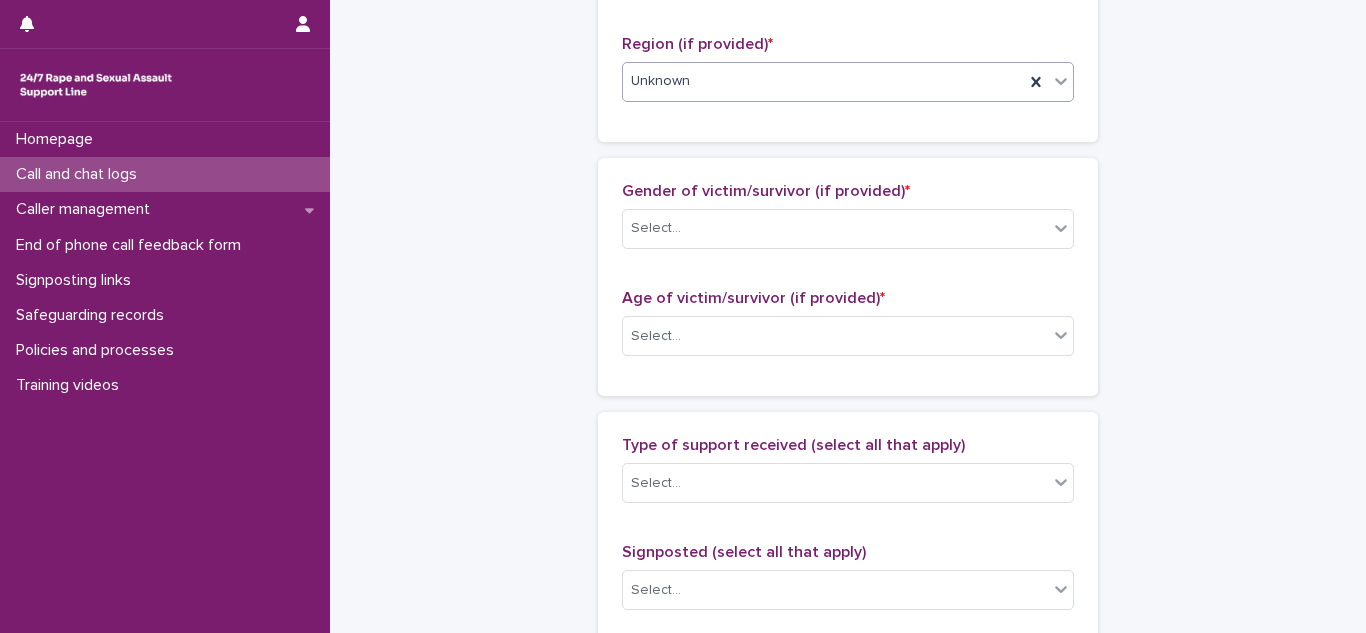scroll, scrollTop: 821, scrollLeft: 0, axis: vertical 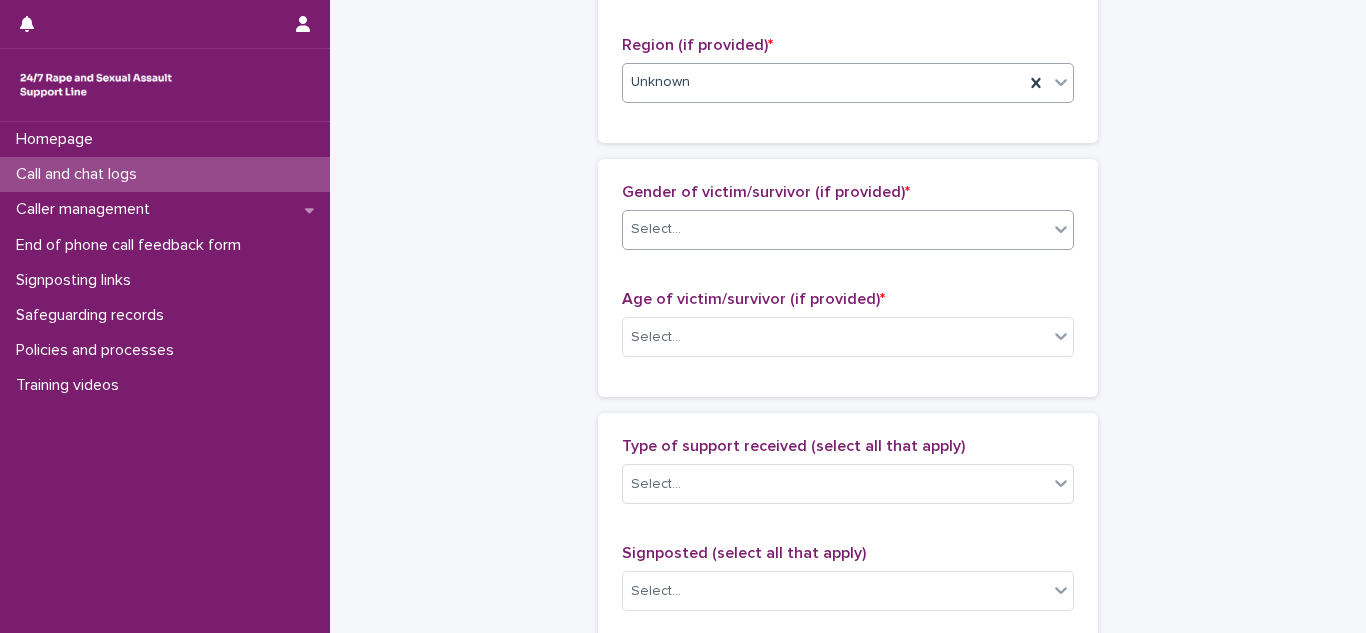 click on "Select..." at bounding box center [656, 229] 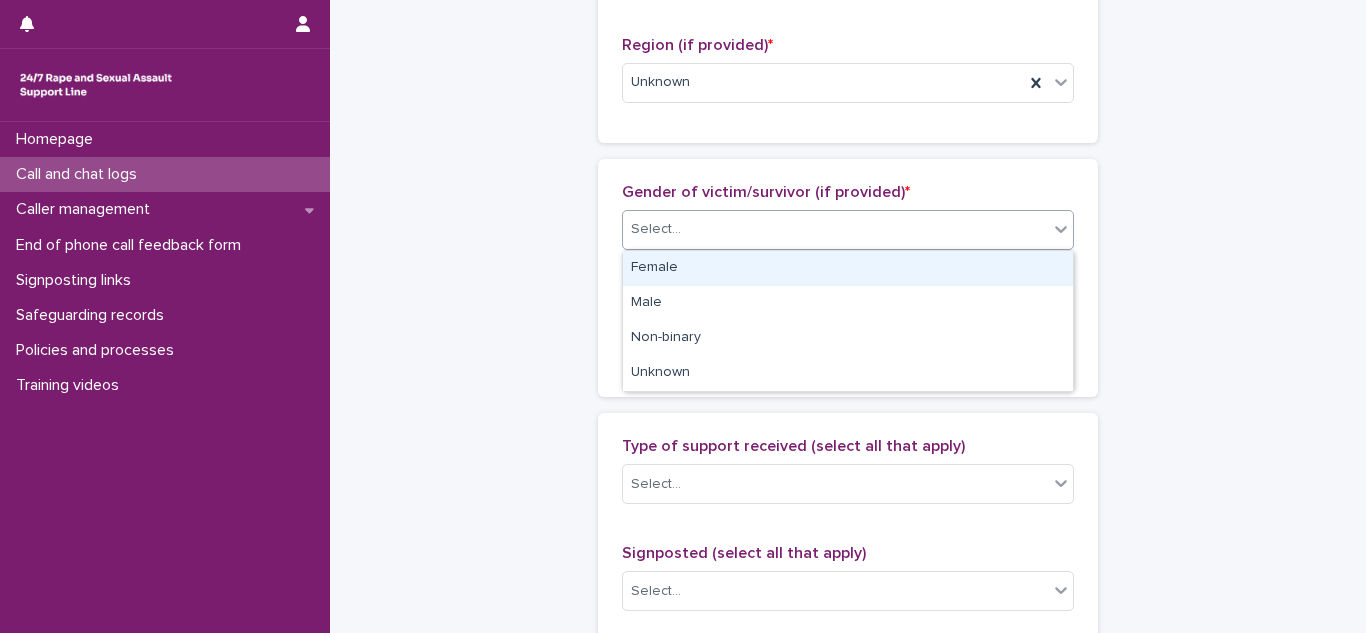click on "Female" at bounding box center [848, 268] 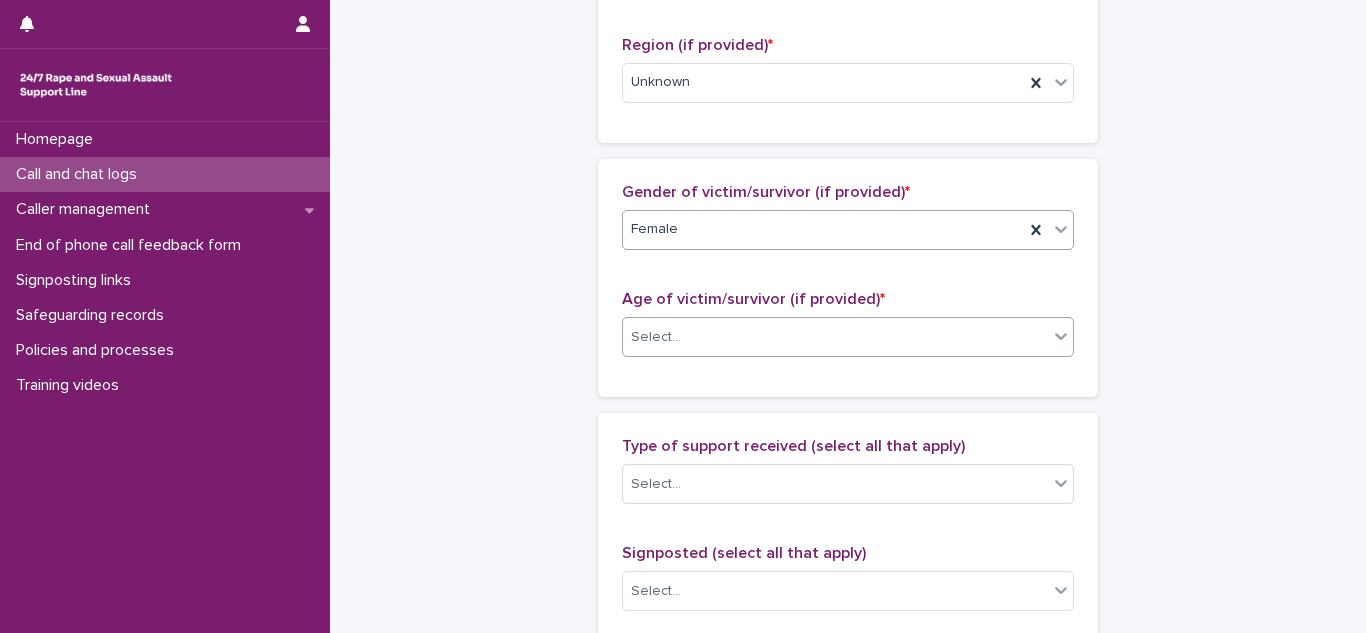 click on "Select..." at bounding box center (835, 337) 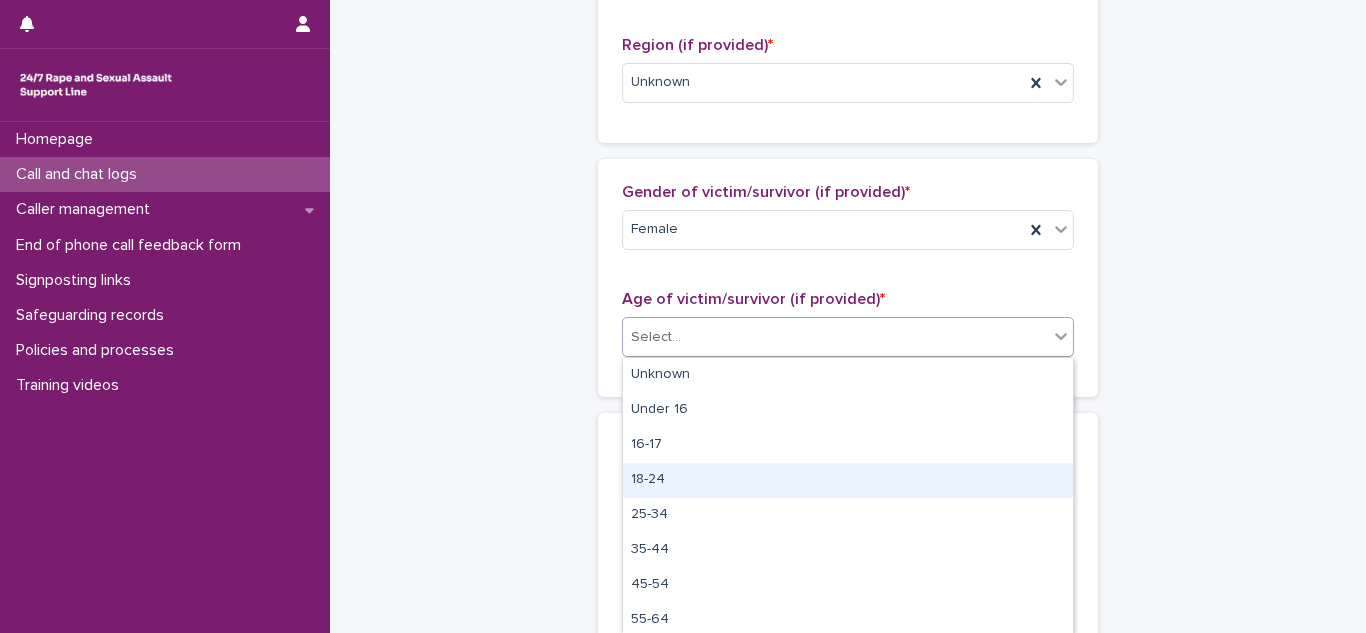 click on "18-24" at bounding box center [848, 480] 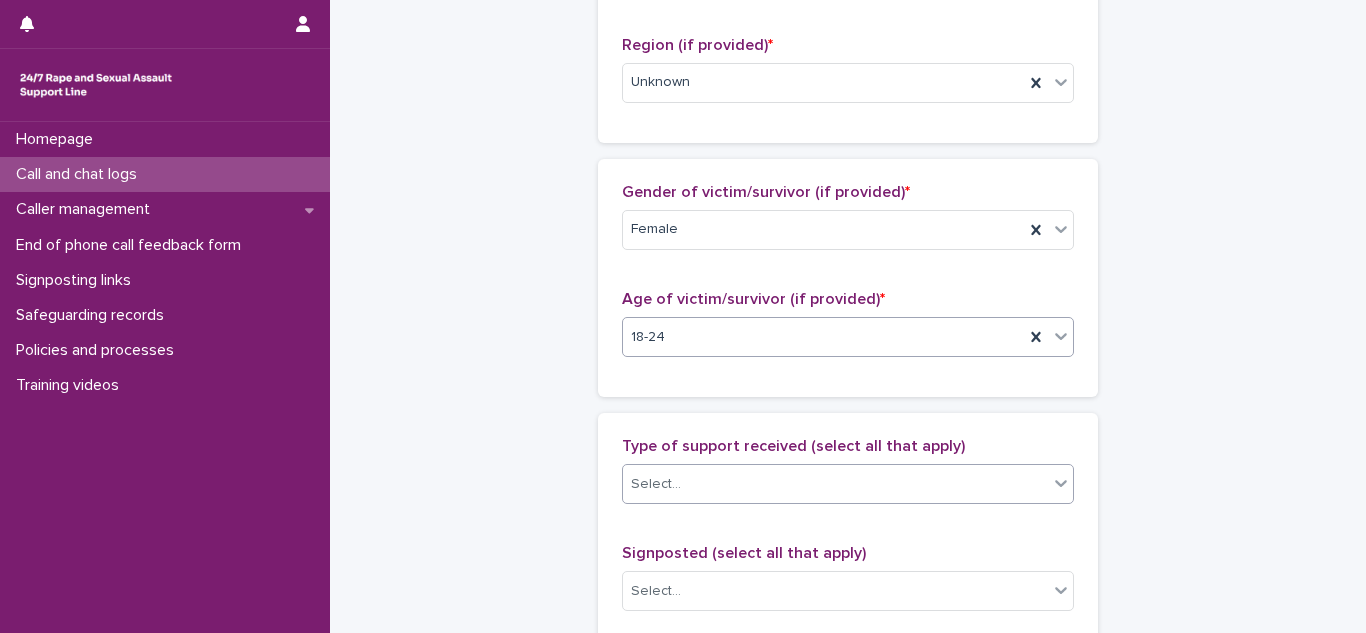 click on "Select..." at bounding box center (656, 484) 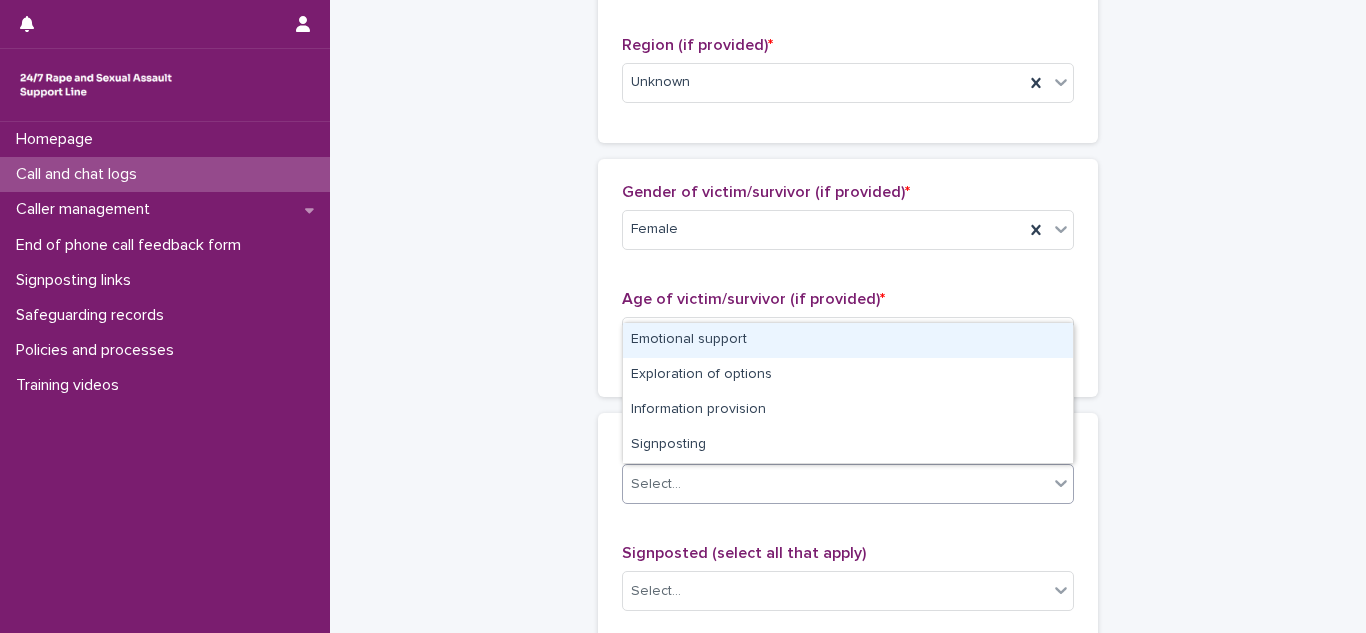 click on "Emotional support" at bounding box center (848, 340) 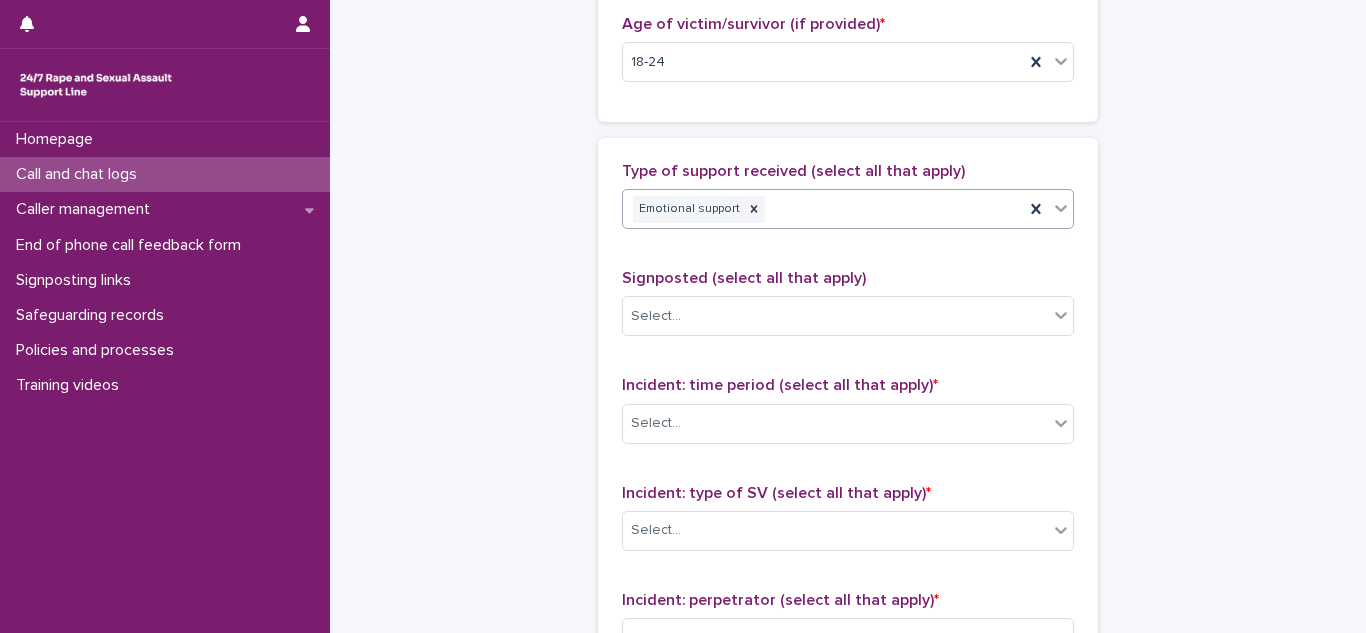 scroll, scrollTop: 1149, scrollLeft: 0, axis: vertical 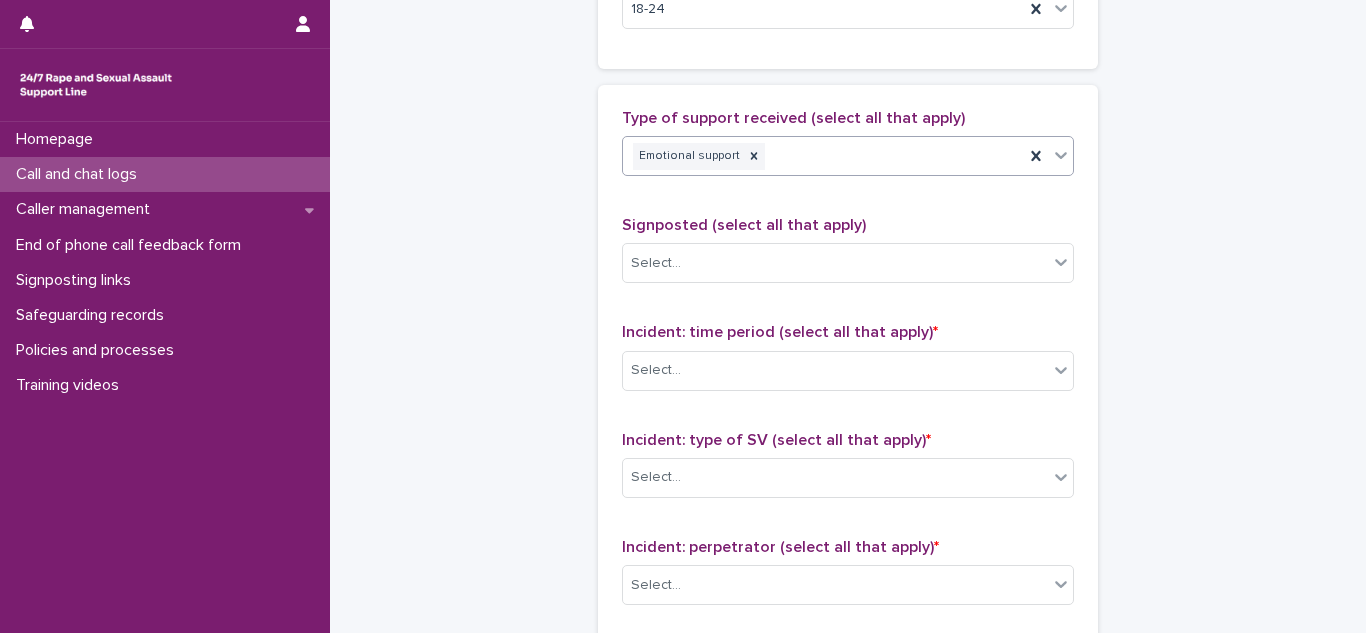 click on "Emotional support" at bounding box center (823, 156) 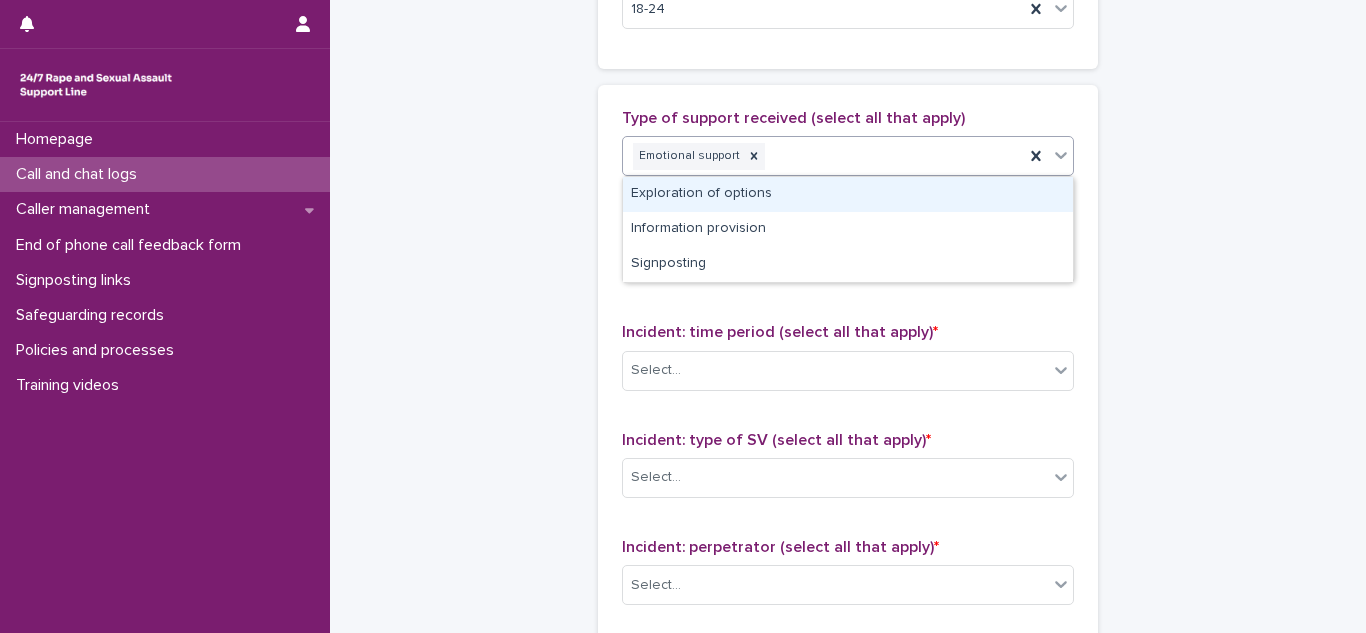click on "Exploration of options" at bounding box center (848, 194) 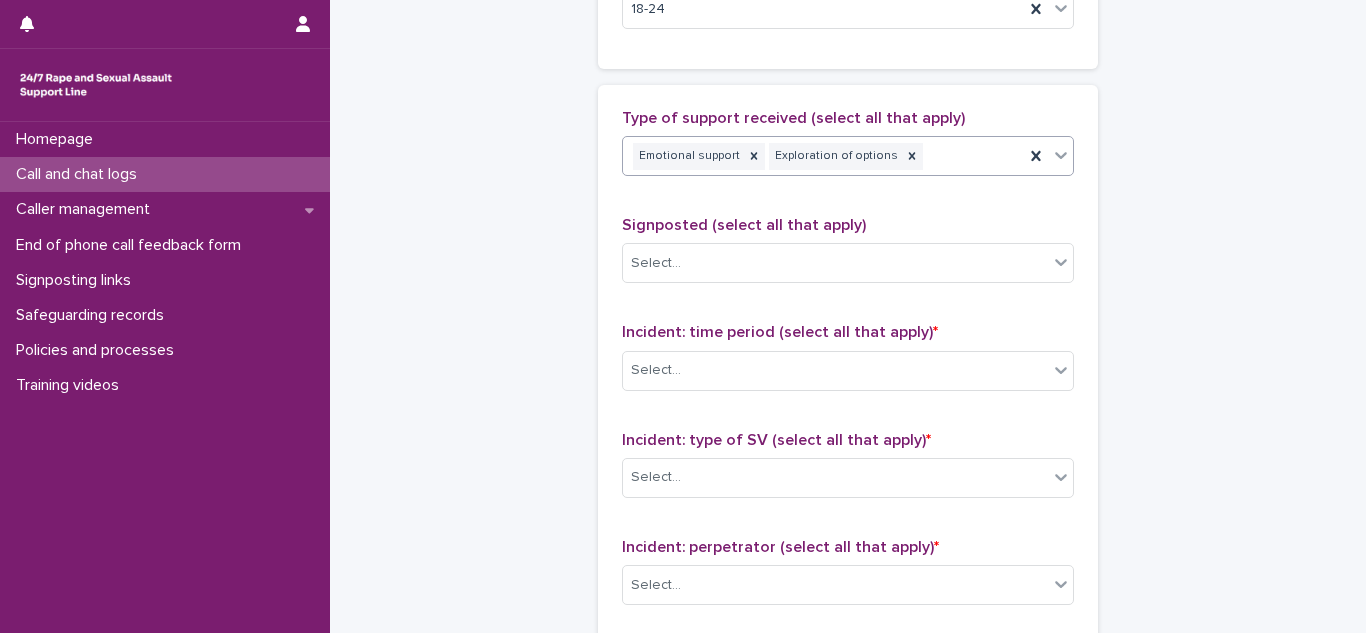 click on "Emotional support Exploration of options" at bounding box center [823, 156] 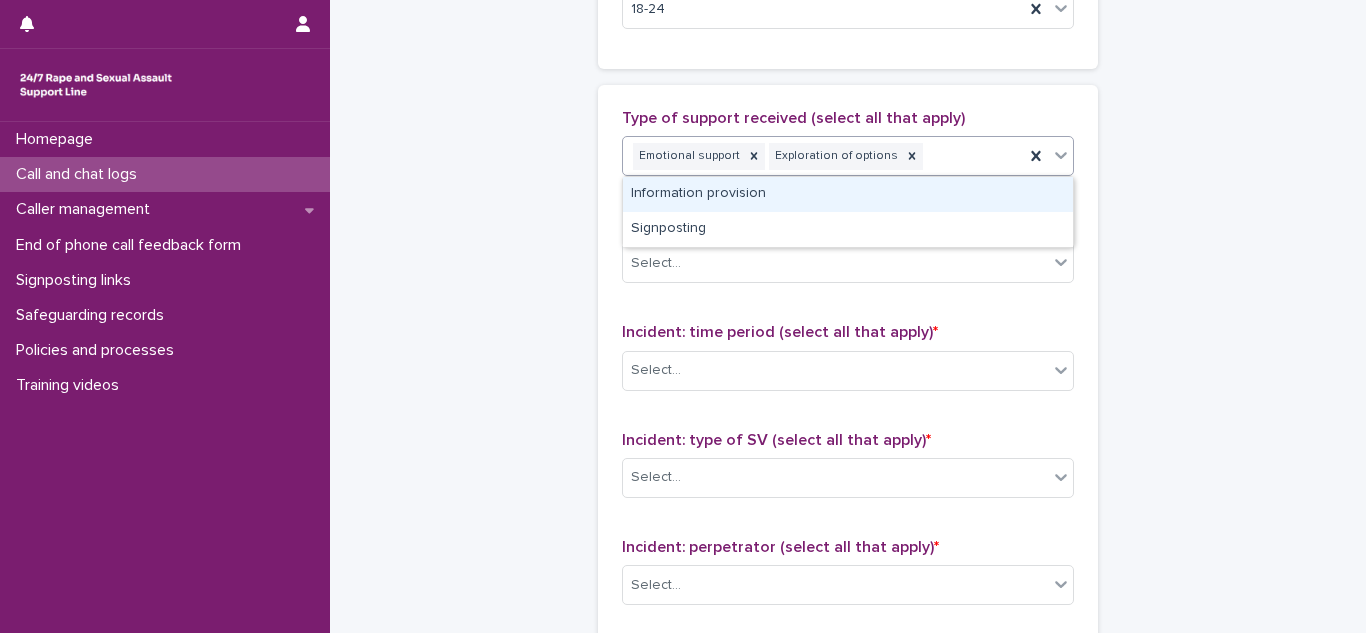 click on "Information provision" at bounding box center (848, 194) 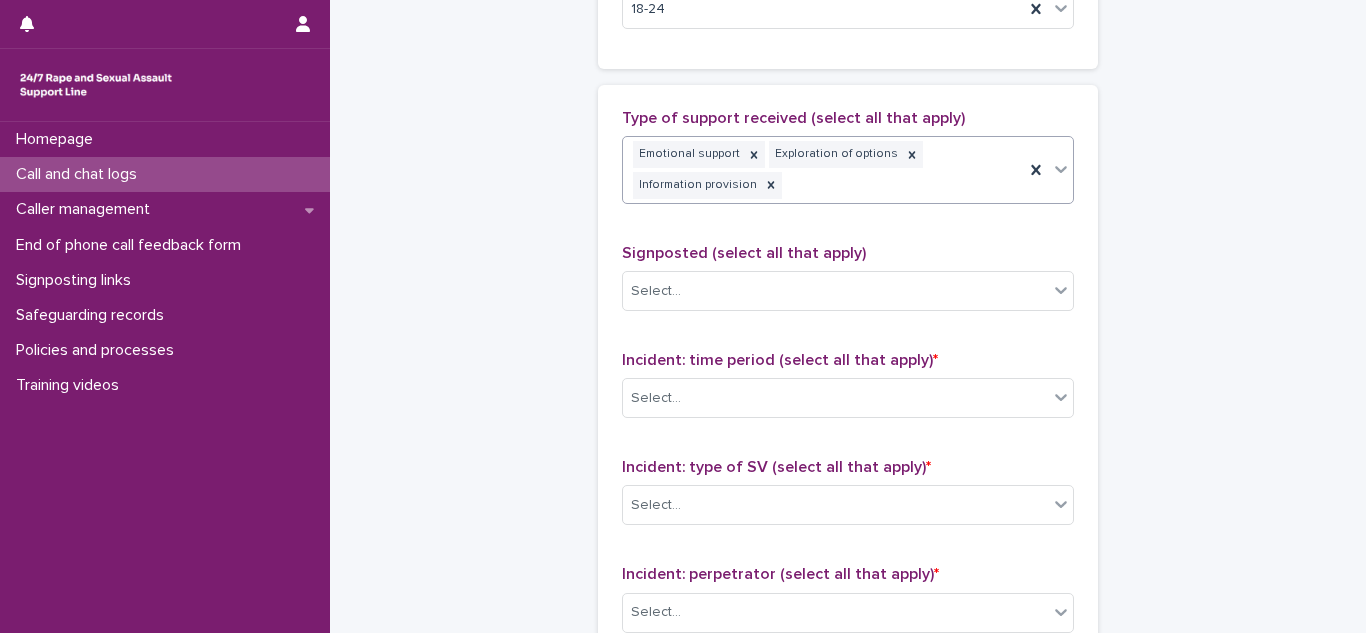 click on "Emotional support Exploration of options Information provision" at bounding box center (823, 170) 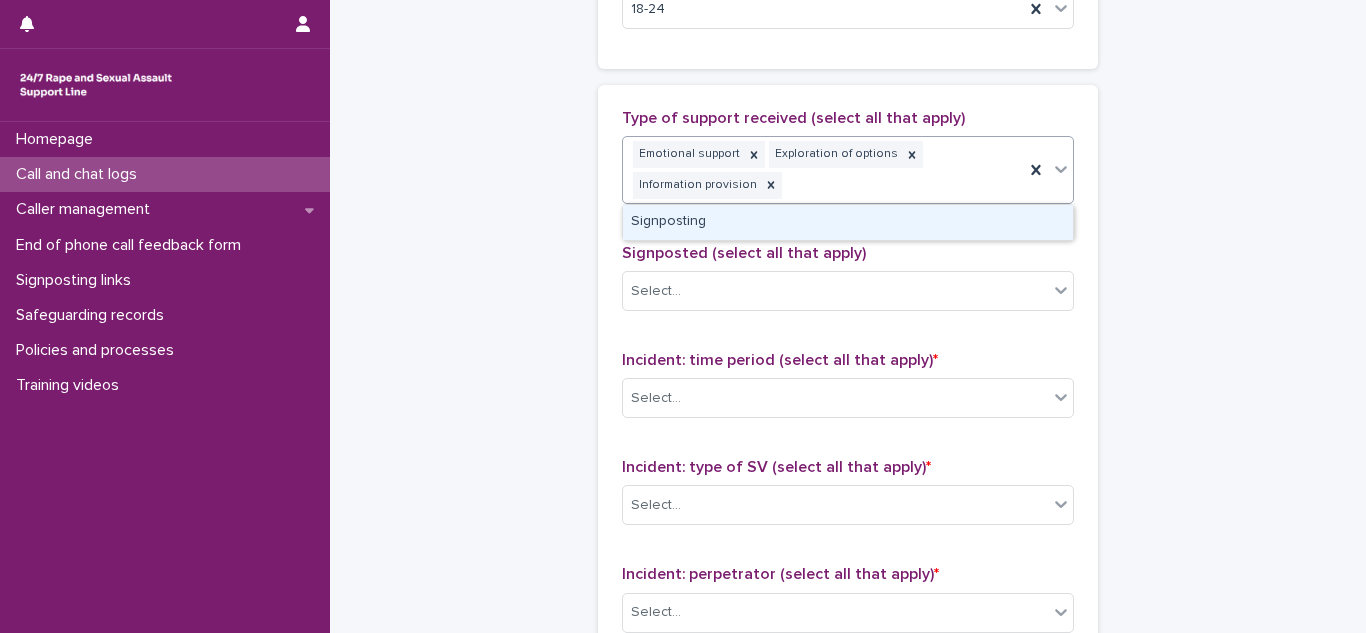 click on "Signposting" at bounding box center (848, 222) 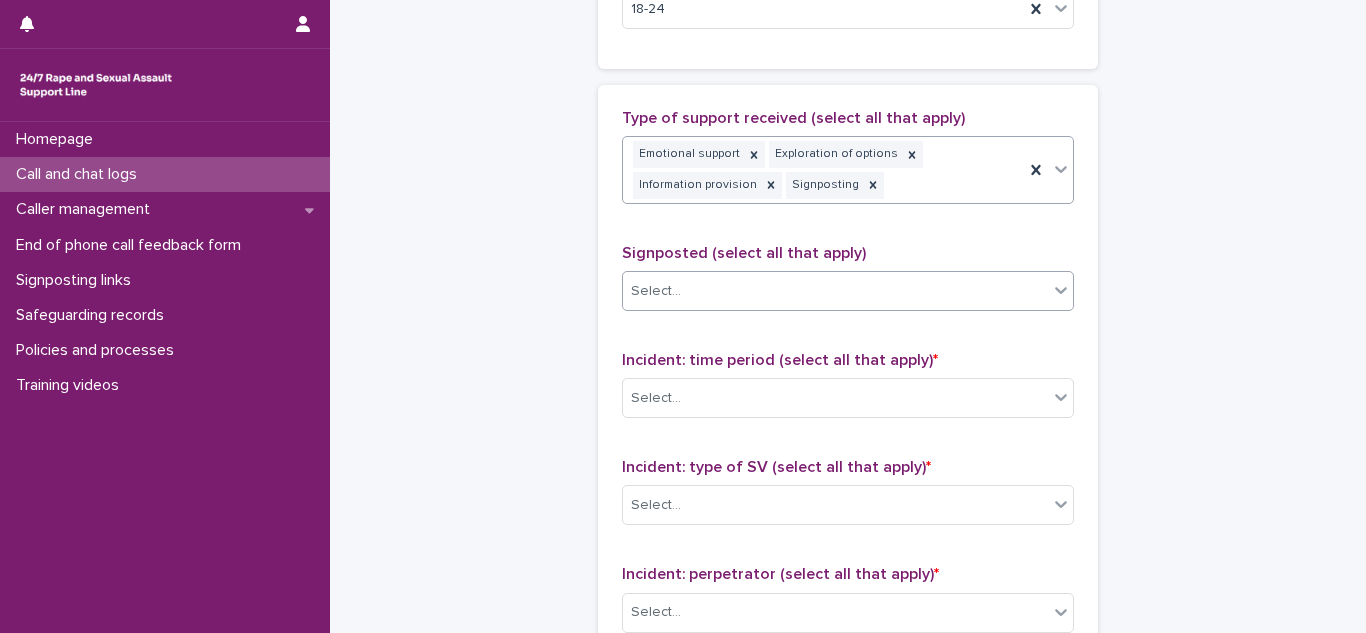 click on "Select..." at bounding box center [835, 291] 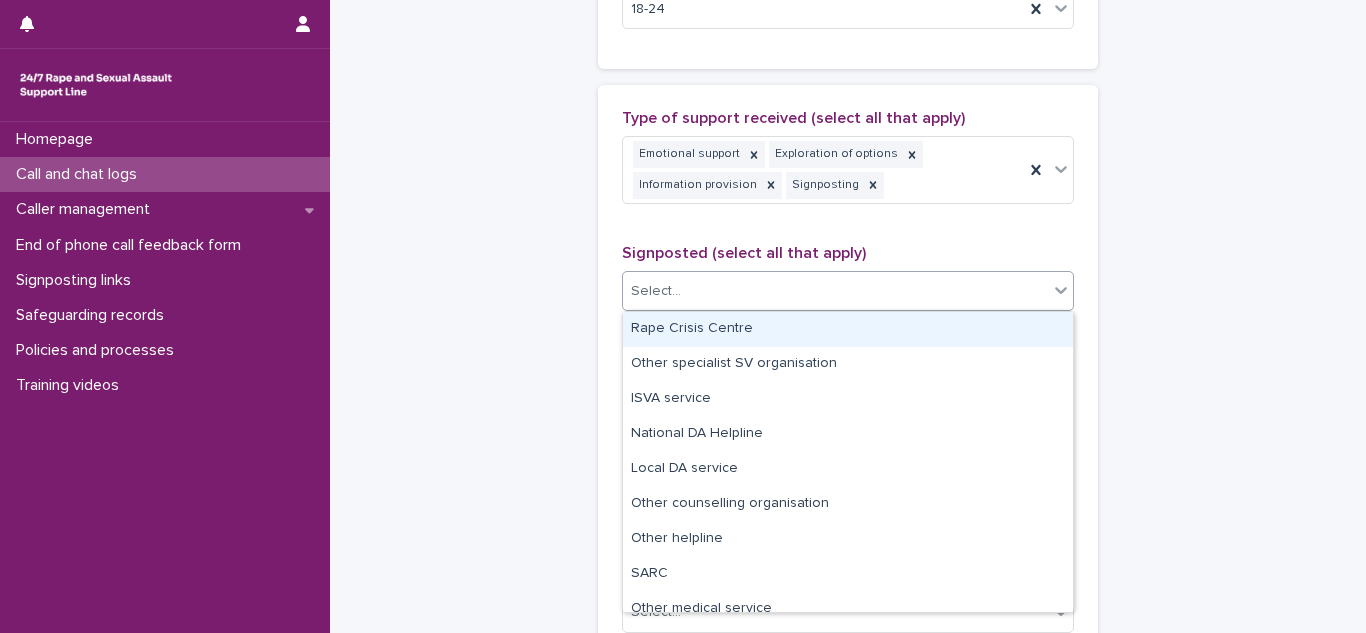 click on "Rape Crisis Centre" at bounding box center [848, 329] 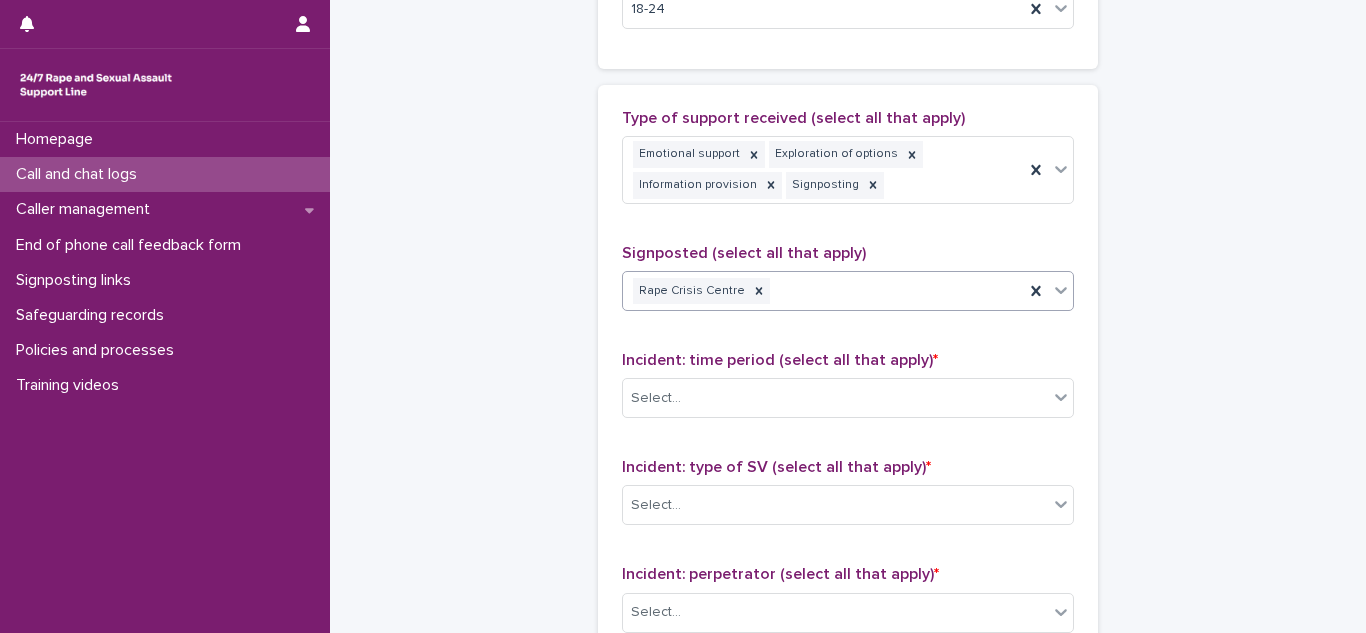 click on "Rape Crisis Centre" at bounding box center [823, 291] 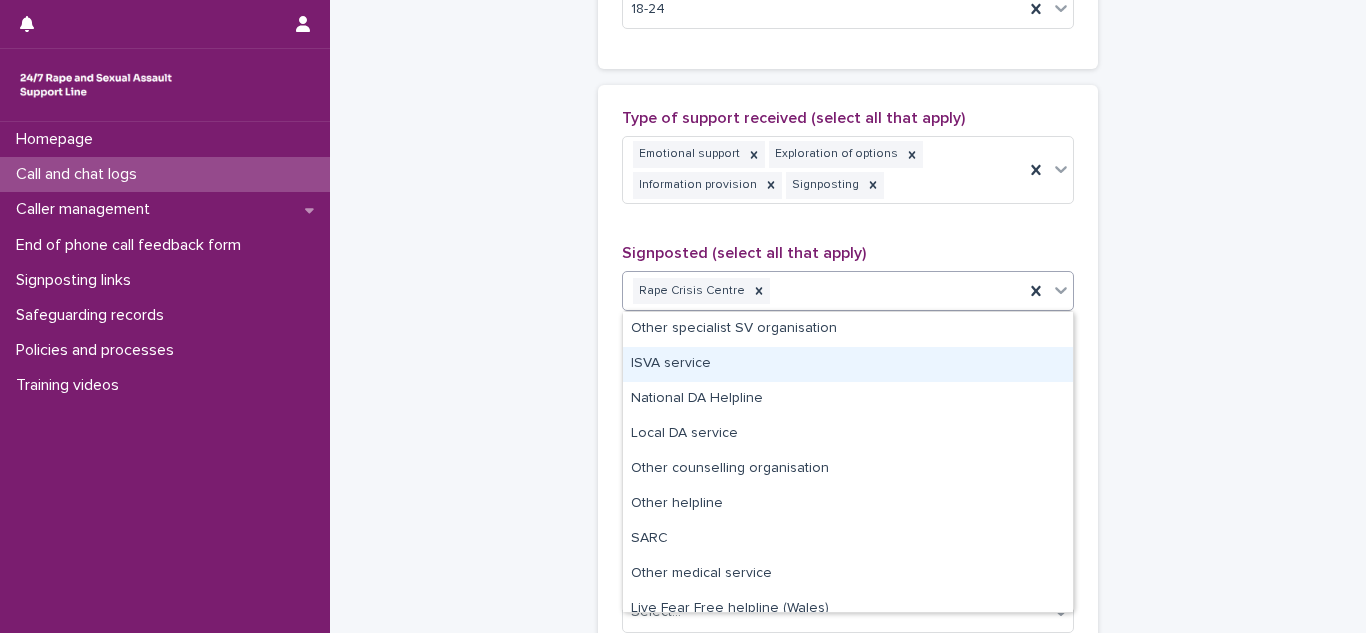 click on "ISVA service" at bounding box center [848, 364] 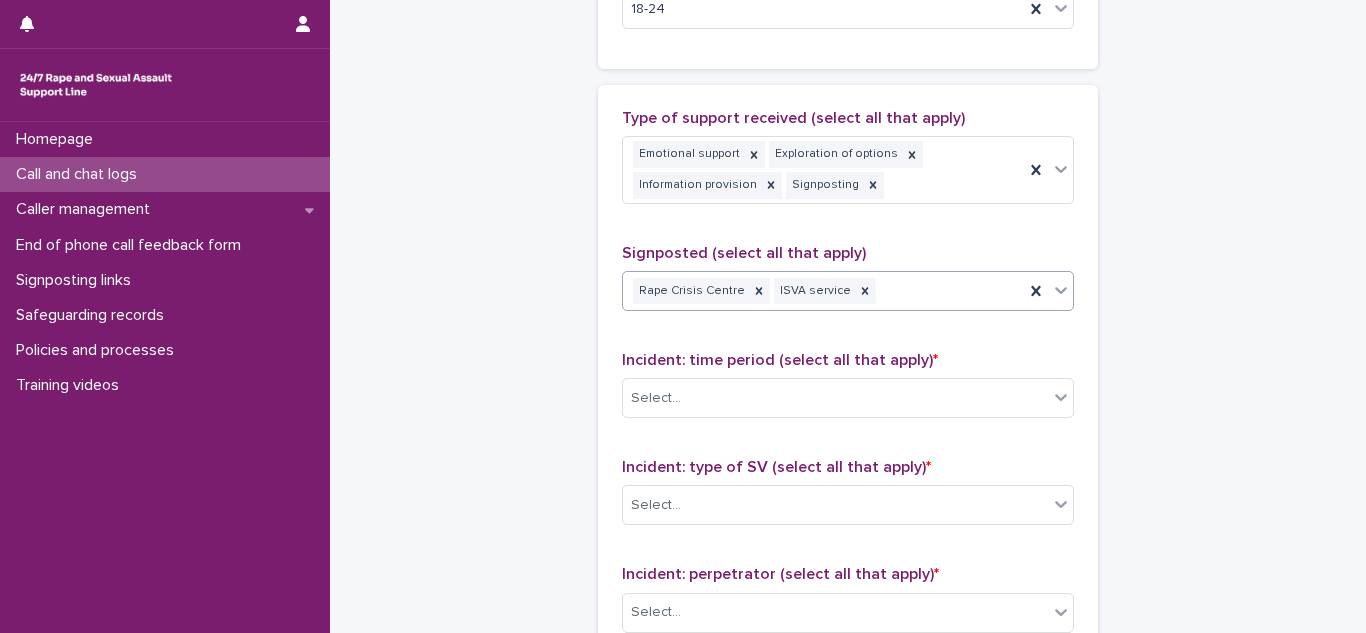 click on "Rape Crisis Centre ISVA service" at bounding box center (823, 291) 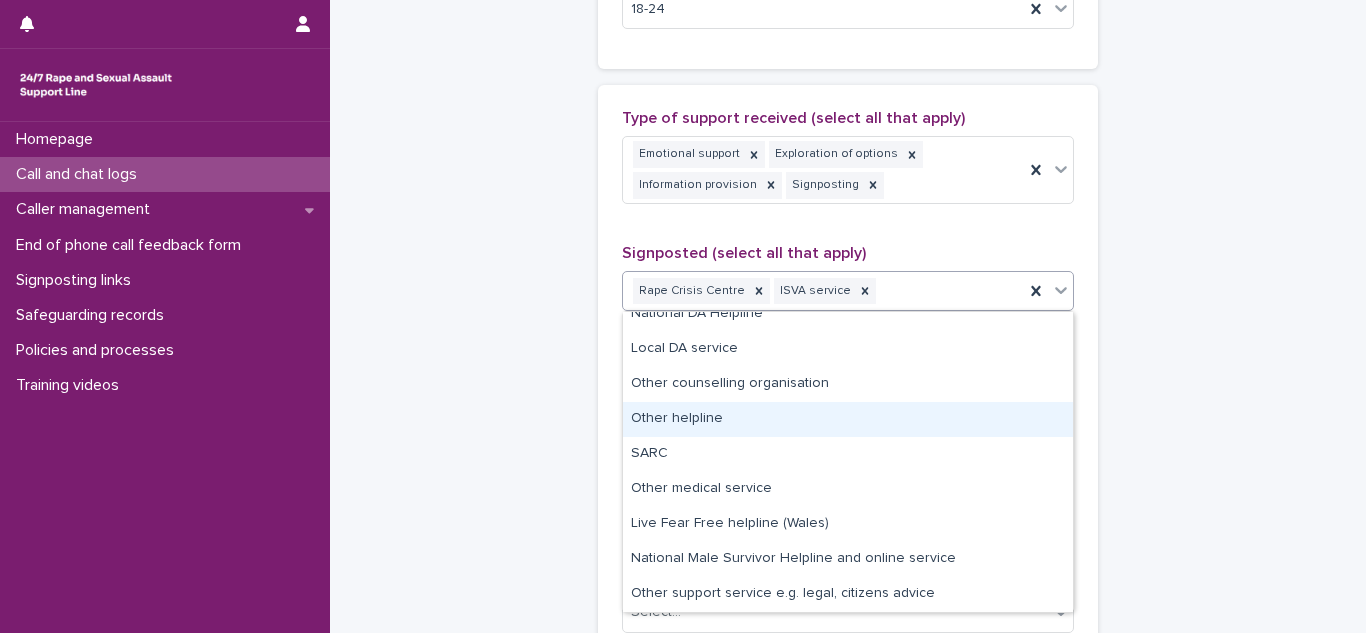scroll, scrollTop: 0, scrollLeft: 0, axis: both 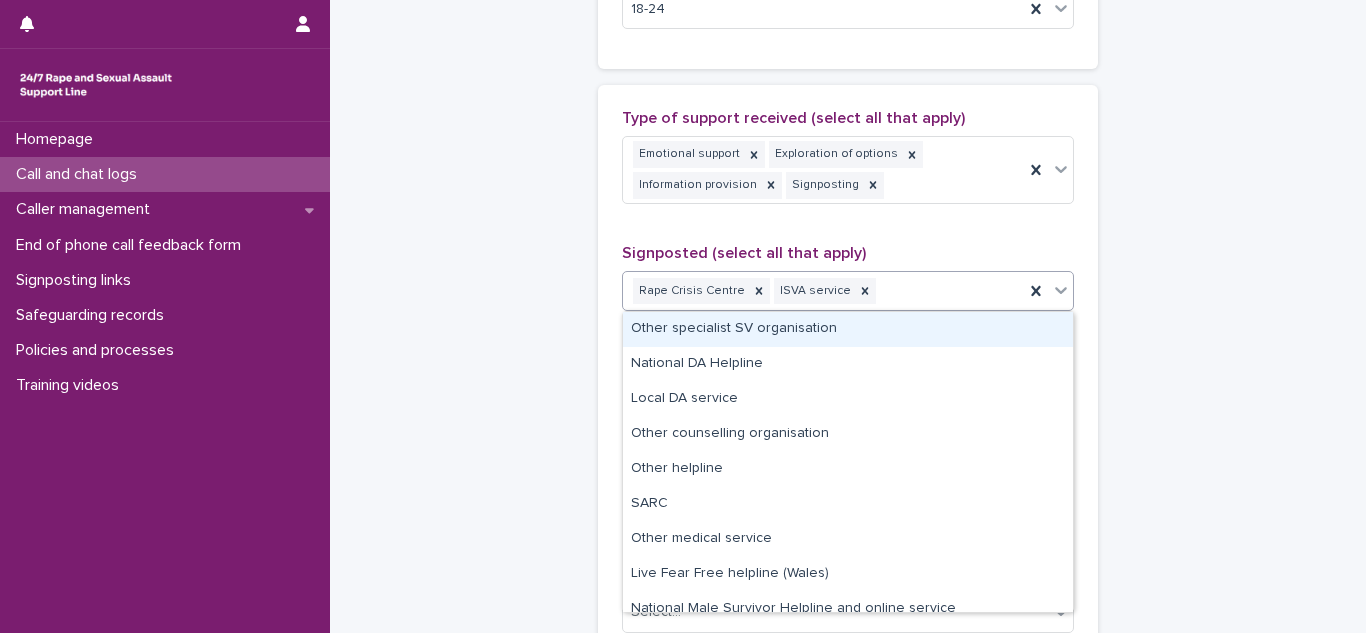 click on "Other specialist SV organisation" at bounding box center [848, 329] 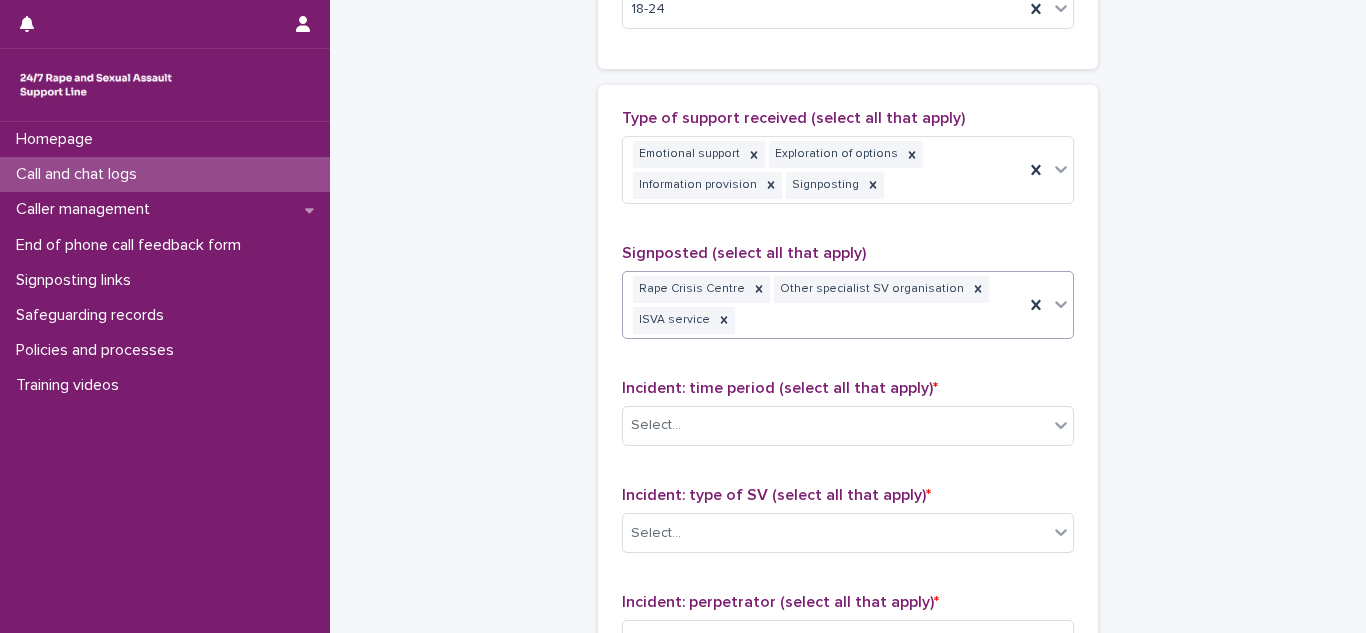 scroll, scrollTop: 1162, scrollLeft: 0, axis: vertical 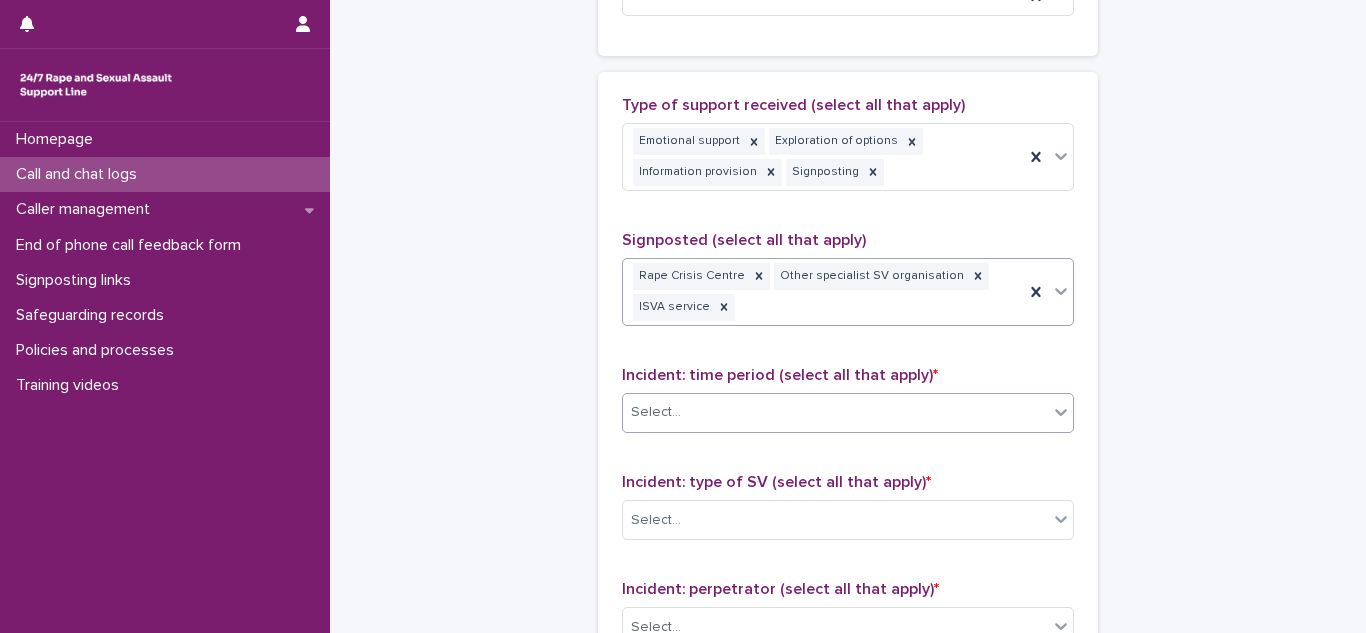 click on "Select..." at bounding box center (835, 412) 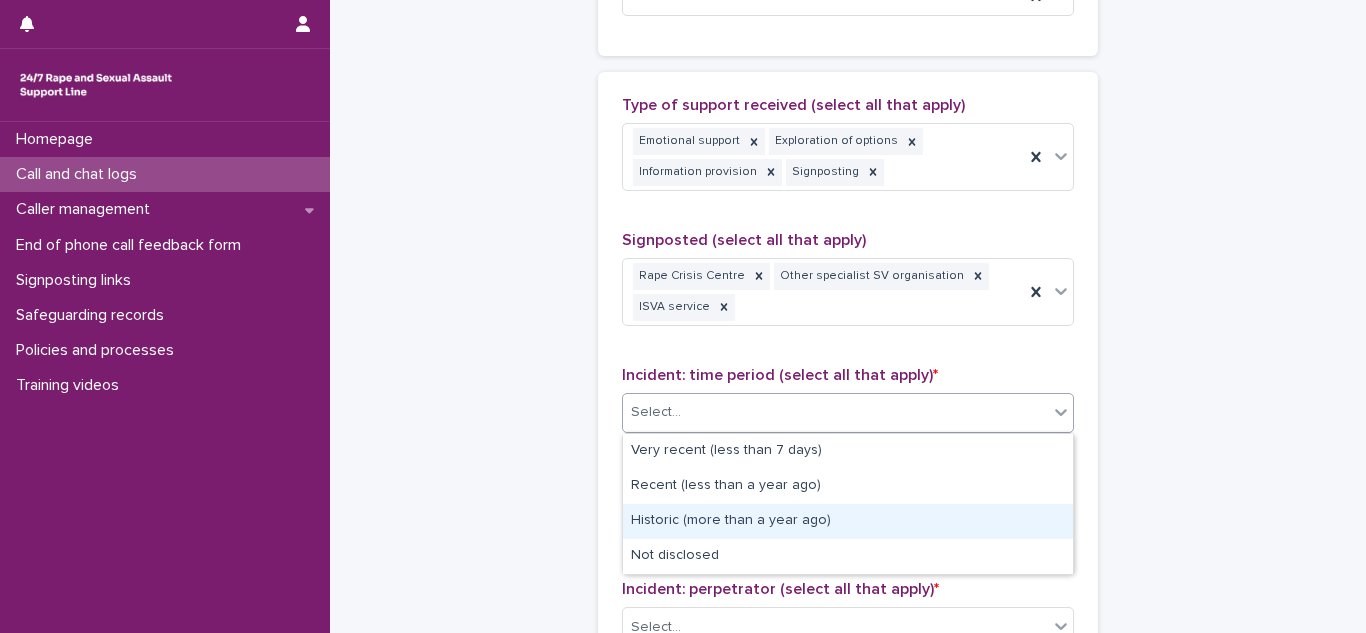 click on "Historic (more than a year ago)" at bounding box center [848, 521] 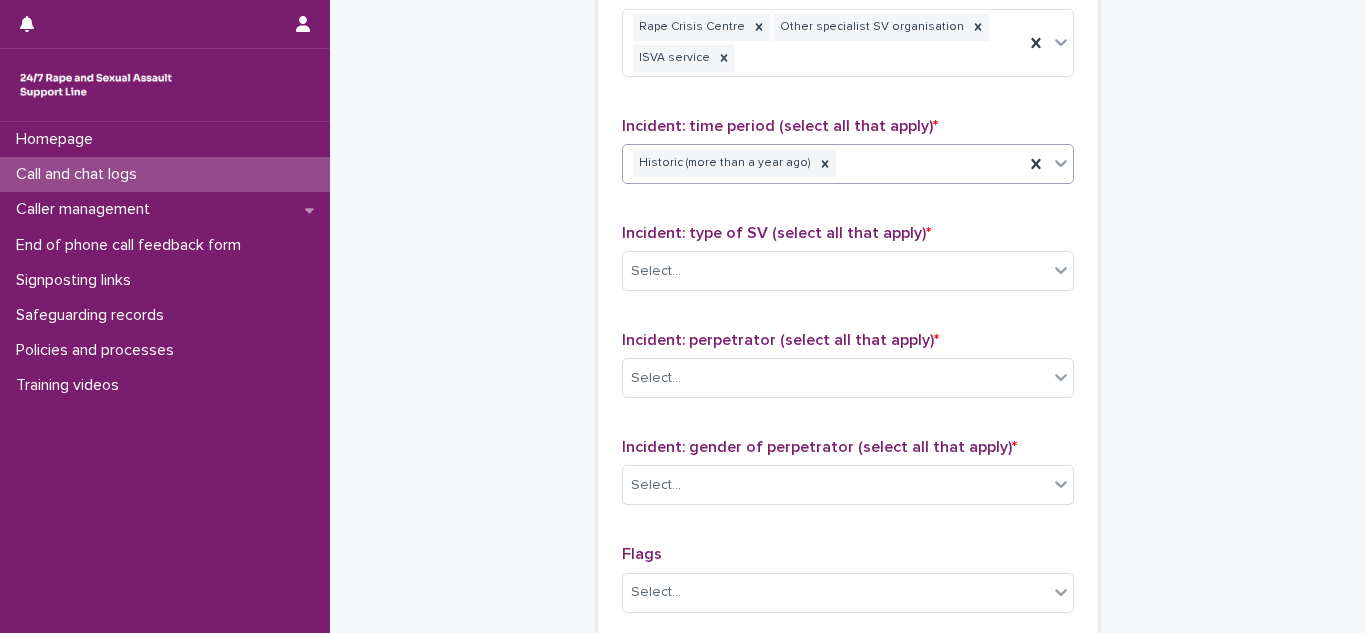 scroll, scrollTop: 1430, scrollLeft: 0, axis: vertical 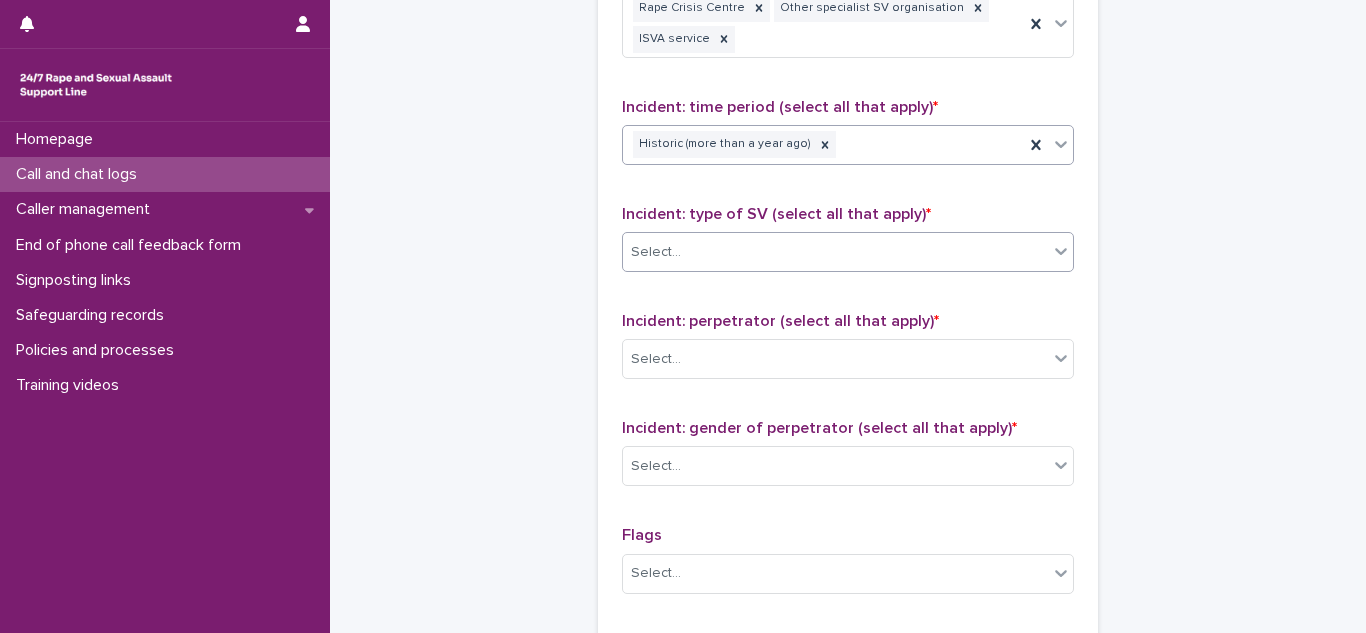 click on "Select..." at bounding box center (835, 252) 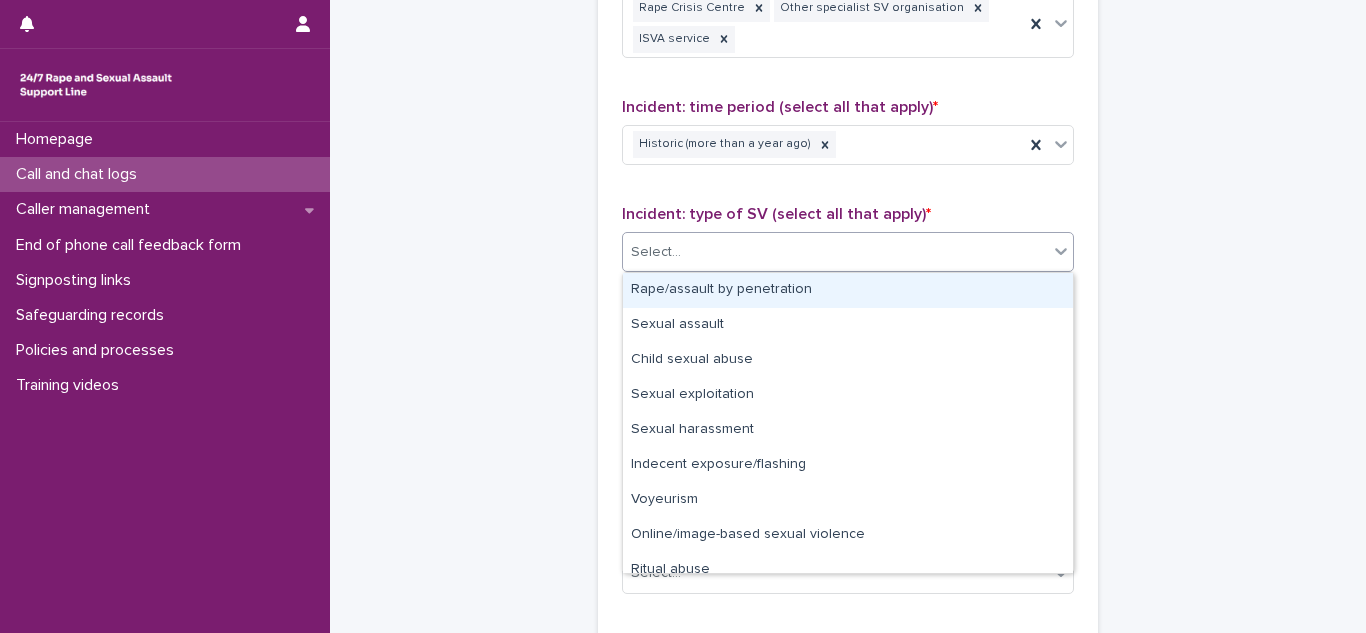 click on "Rape/assault by penetration" at bounding box center [848, 290] 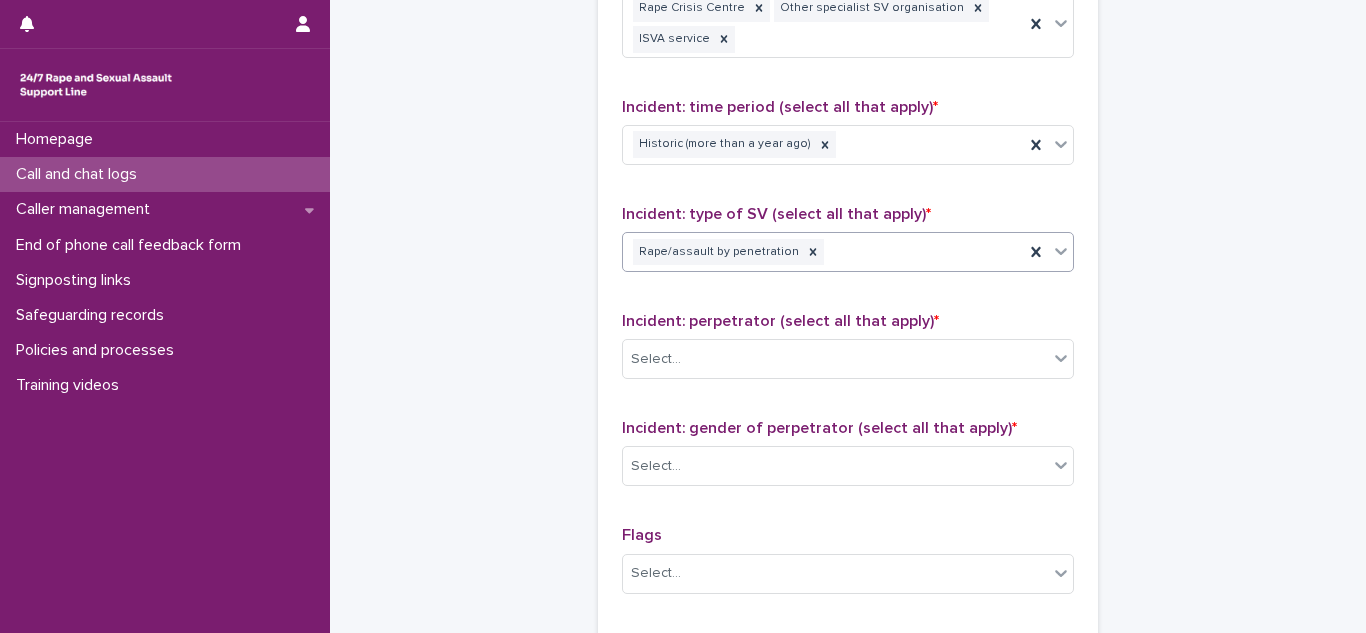 click on "Rape/assault by penetration" at bounding box center [823, 252] 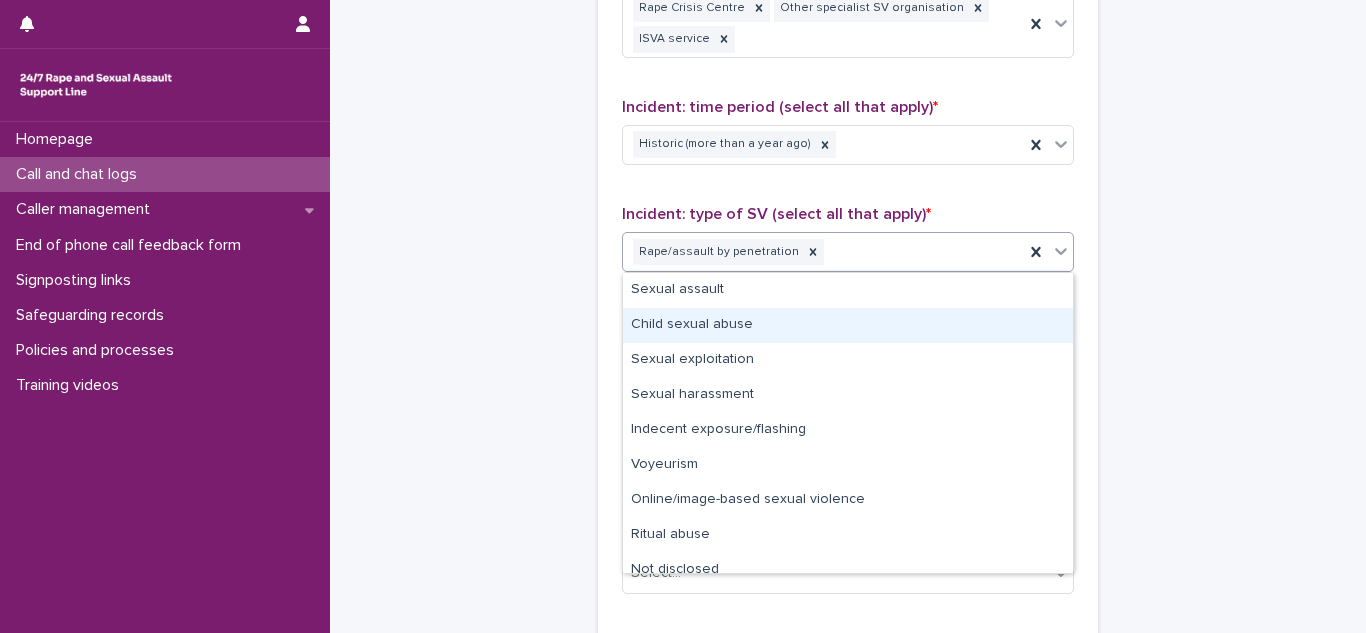 click on "**********" at bounding box center [848, -318] 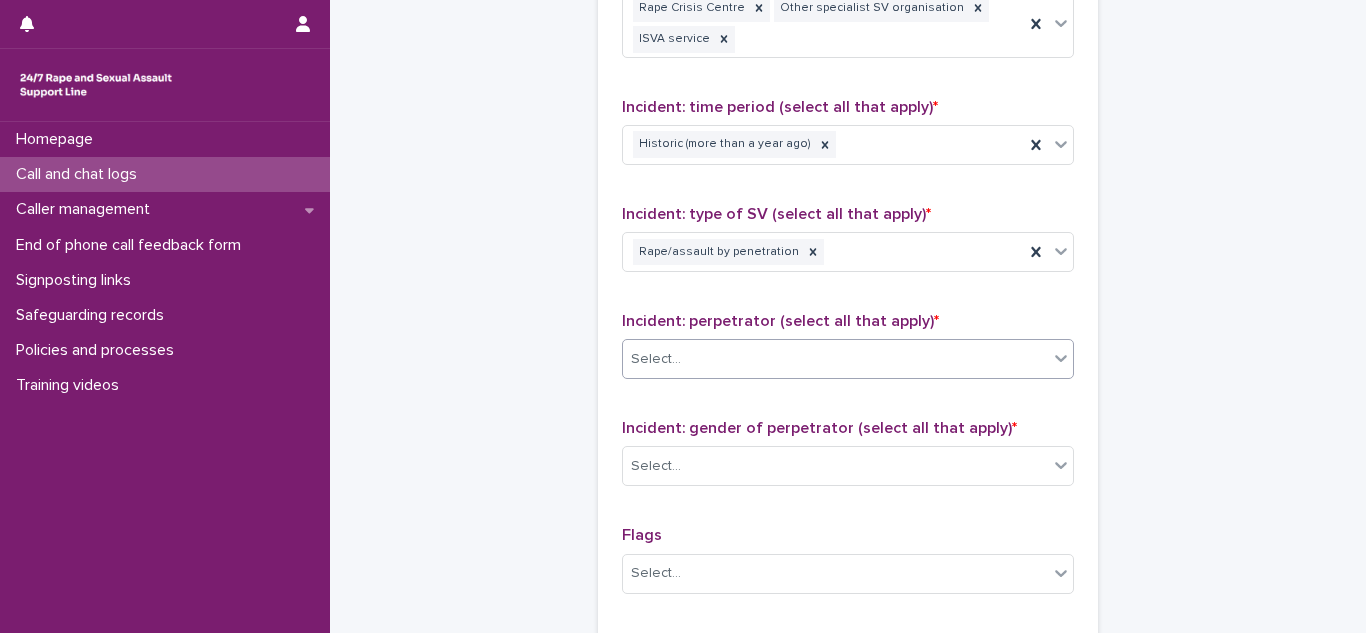 click on "Select..." at bounding box center (835, 359) 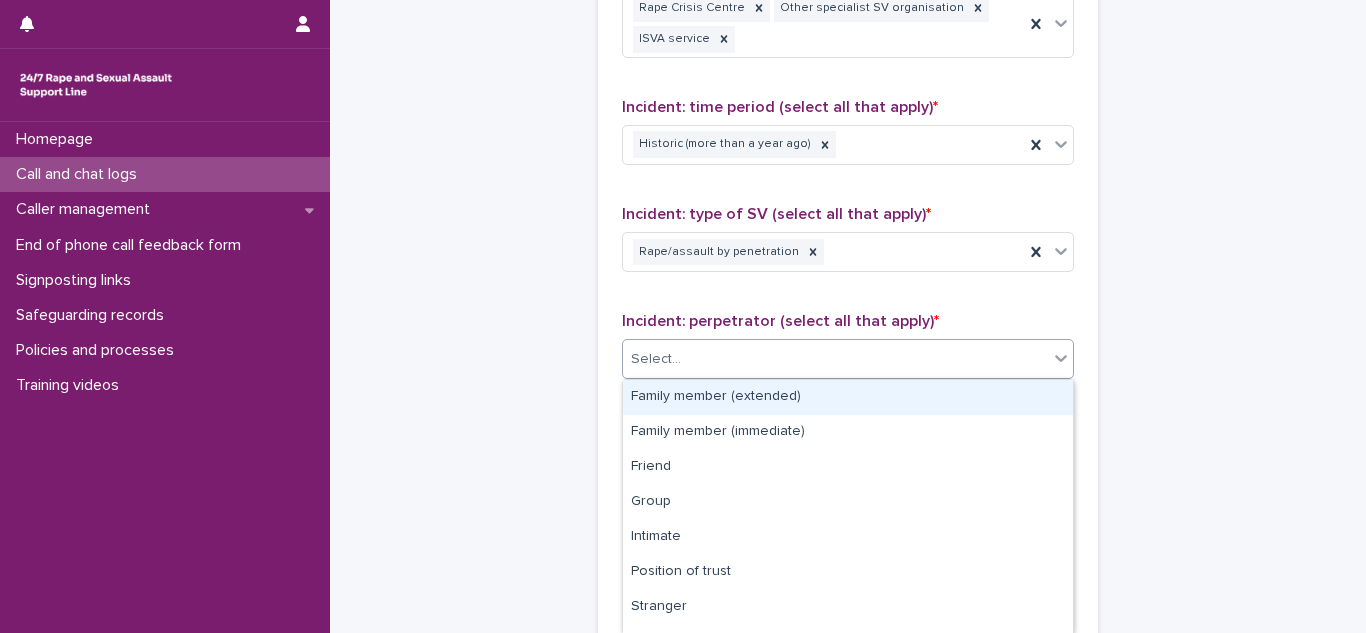 click on "Select..." at bounding box center [835, 359] 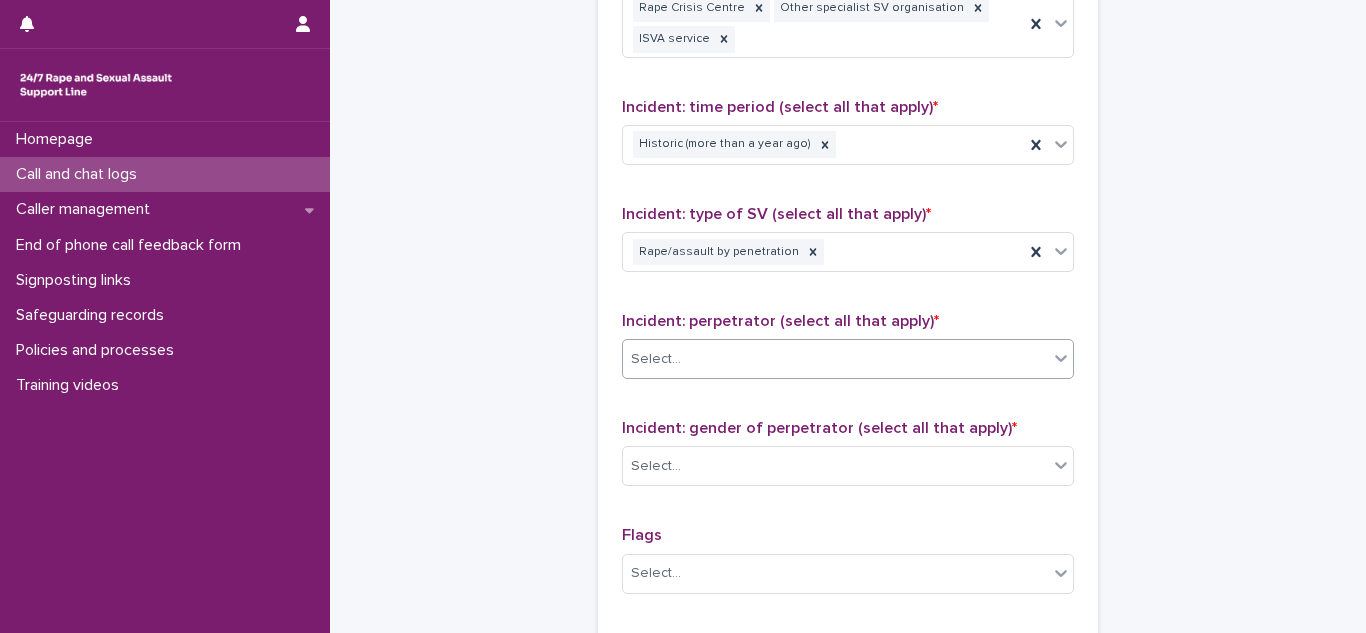click on "Select..." at bounding box center [835, 359] 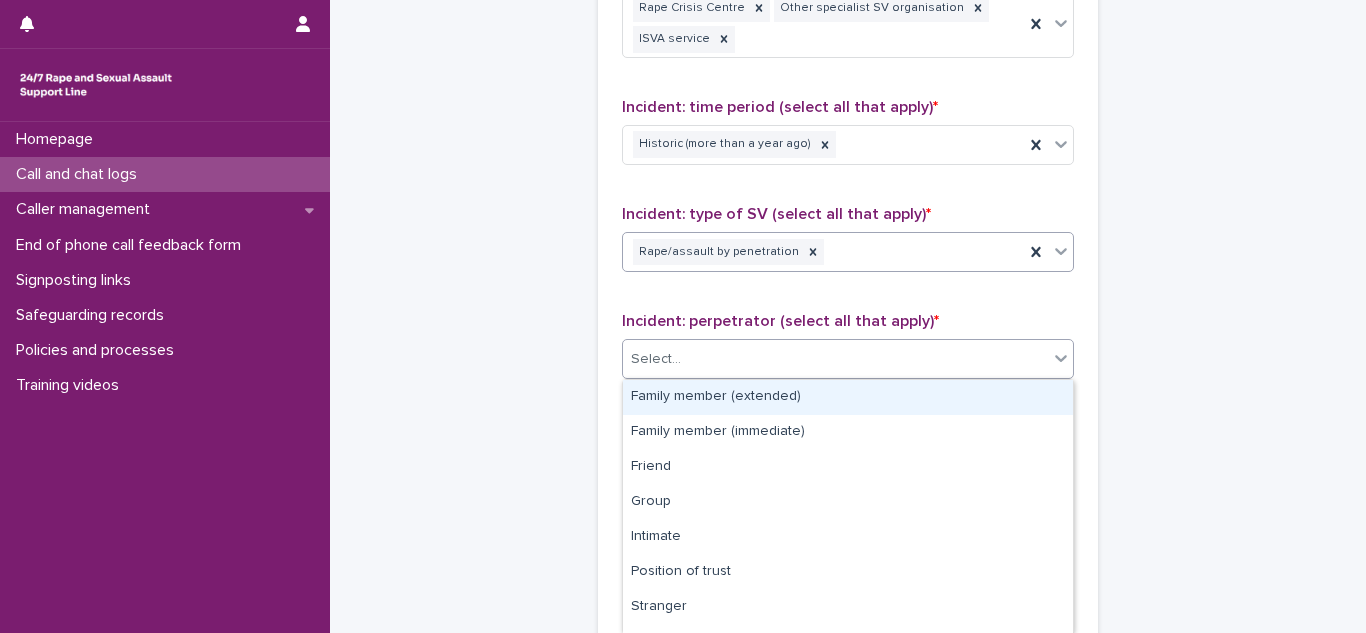 click on "Rape/assault by penetration" at bounding box center (823, 252) 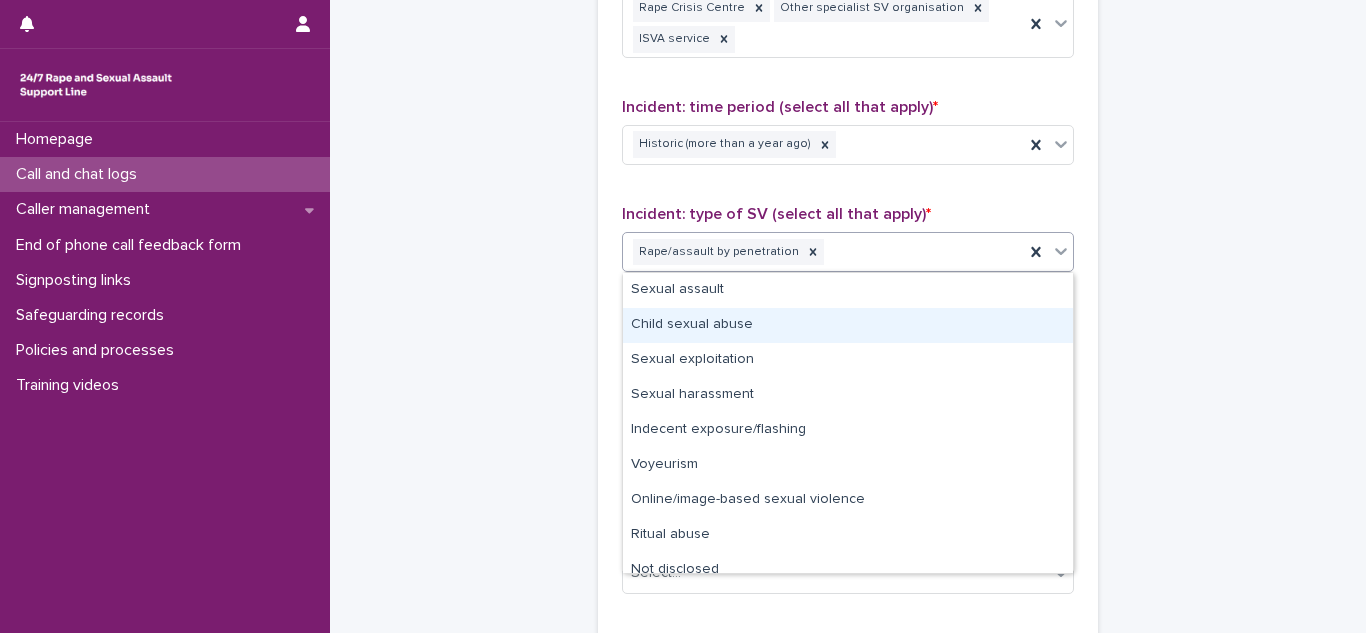 click on "Child sexual abuse" at bounding box center [848, 325] 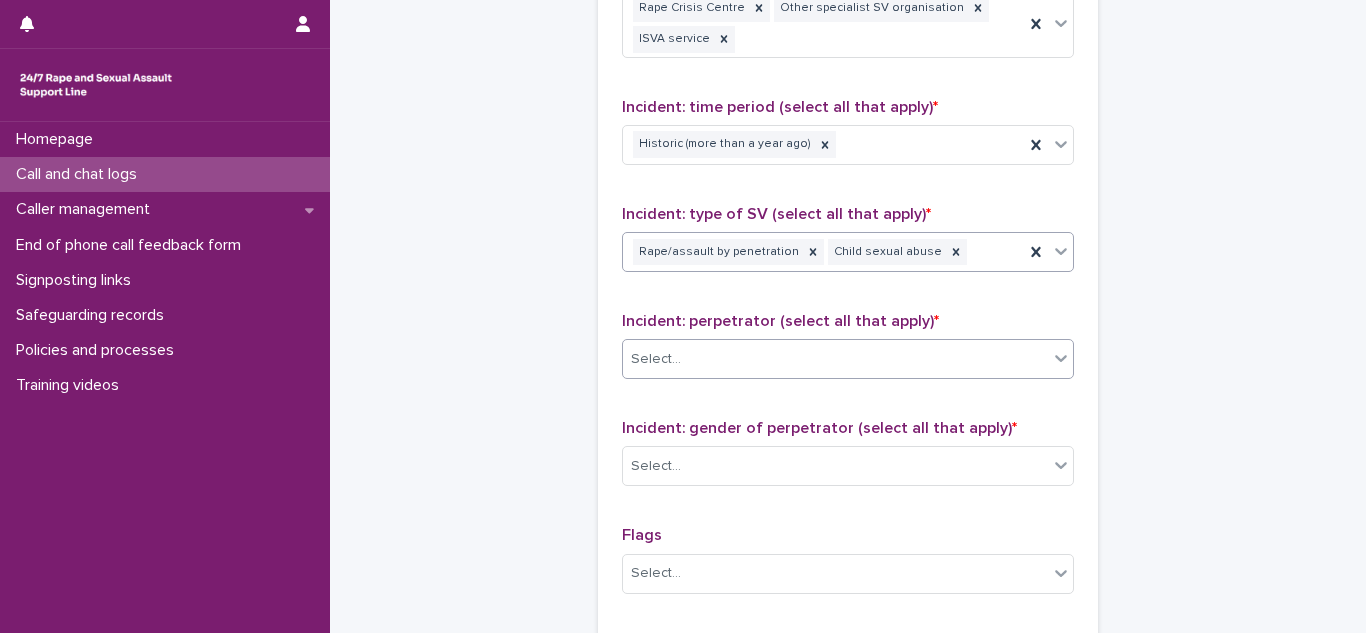 click on "Select..." at bounding box center (835, 359) 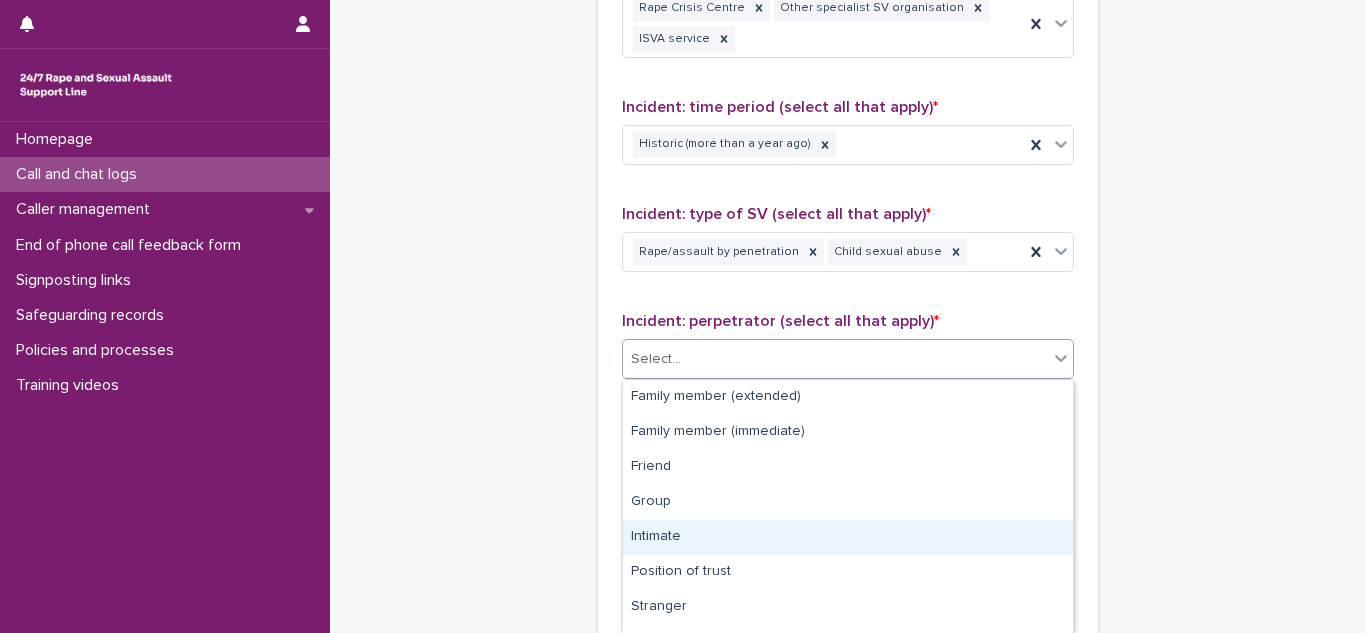 click on "Intimate" at bounding box center (848, 537) 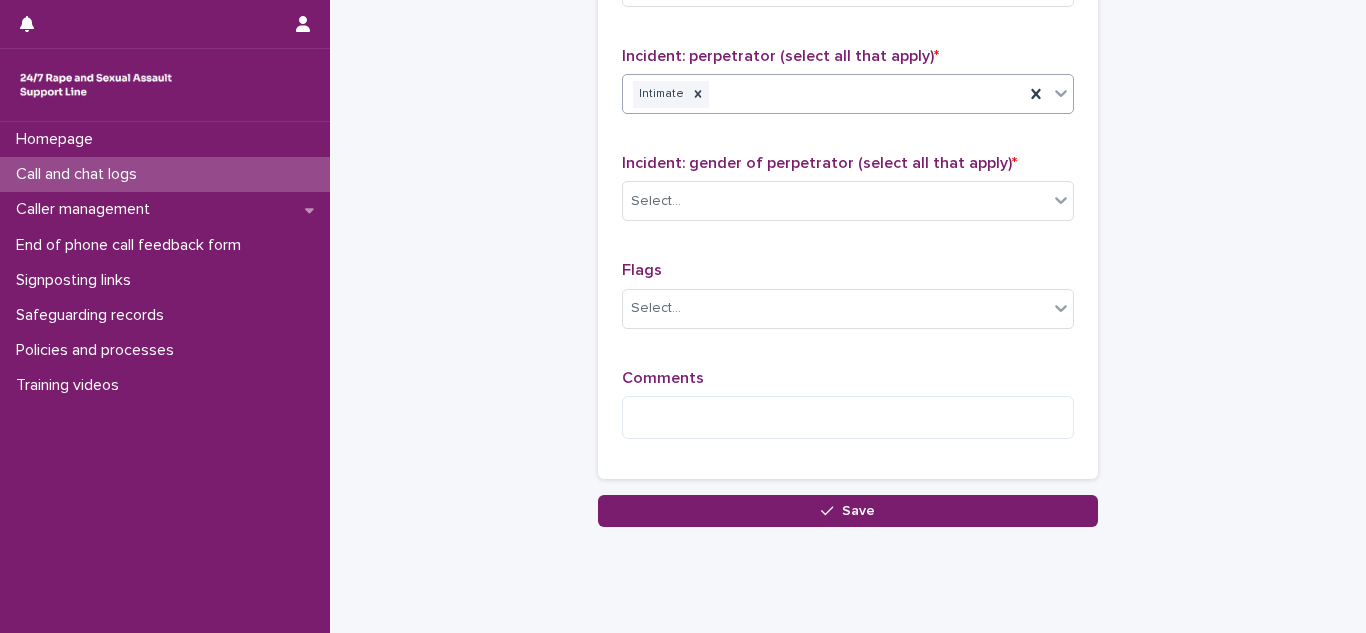 scroll, scrollTop: 1697, scrollLeft: 0, axis: vertical 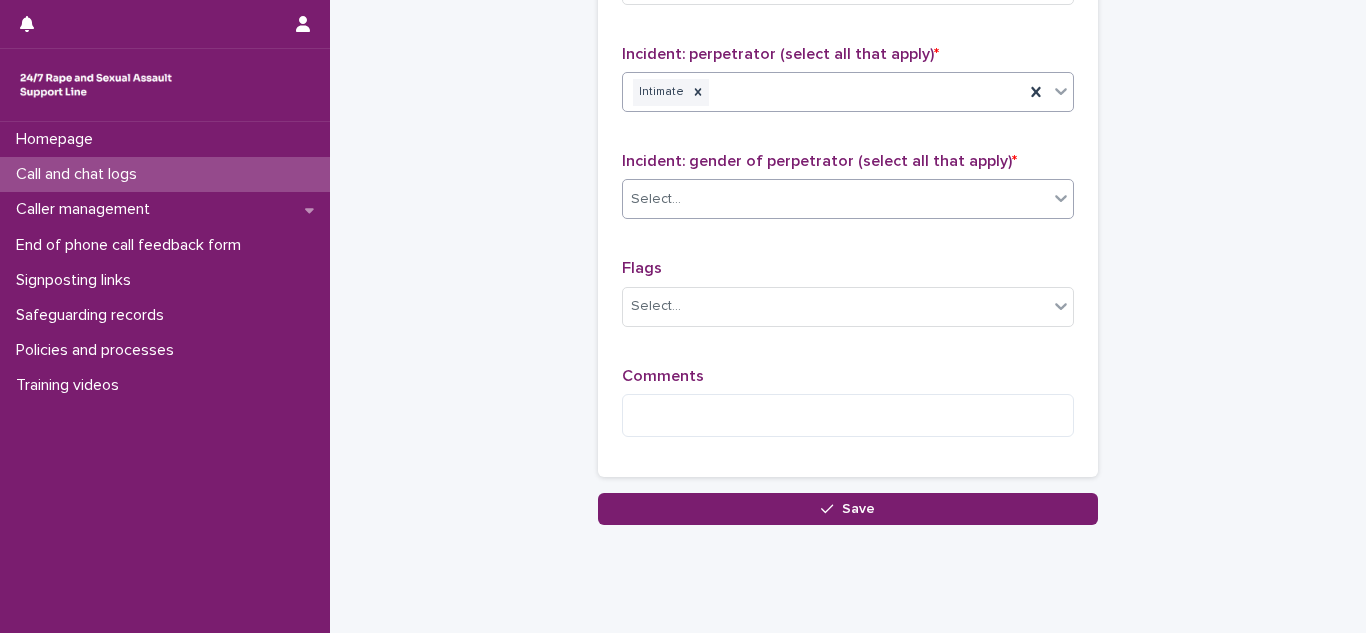 click on "Select..." at bounding box center [835, 199] 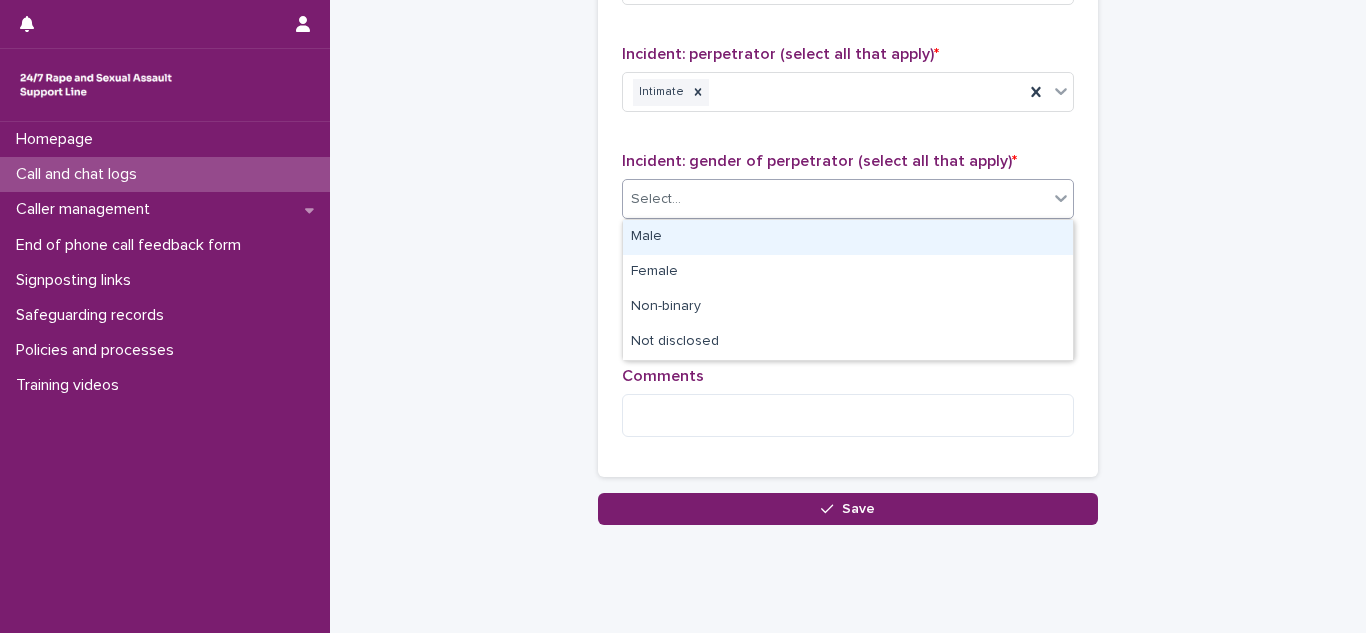 click on "Male" at bounding box center (848, 237) 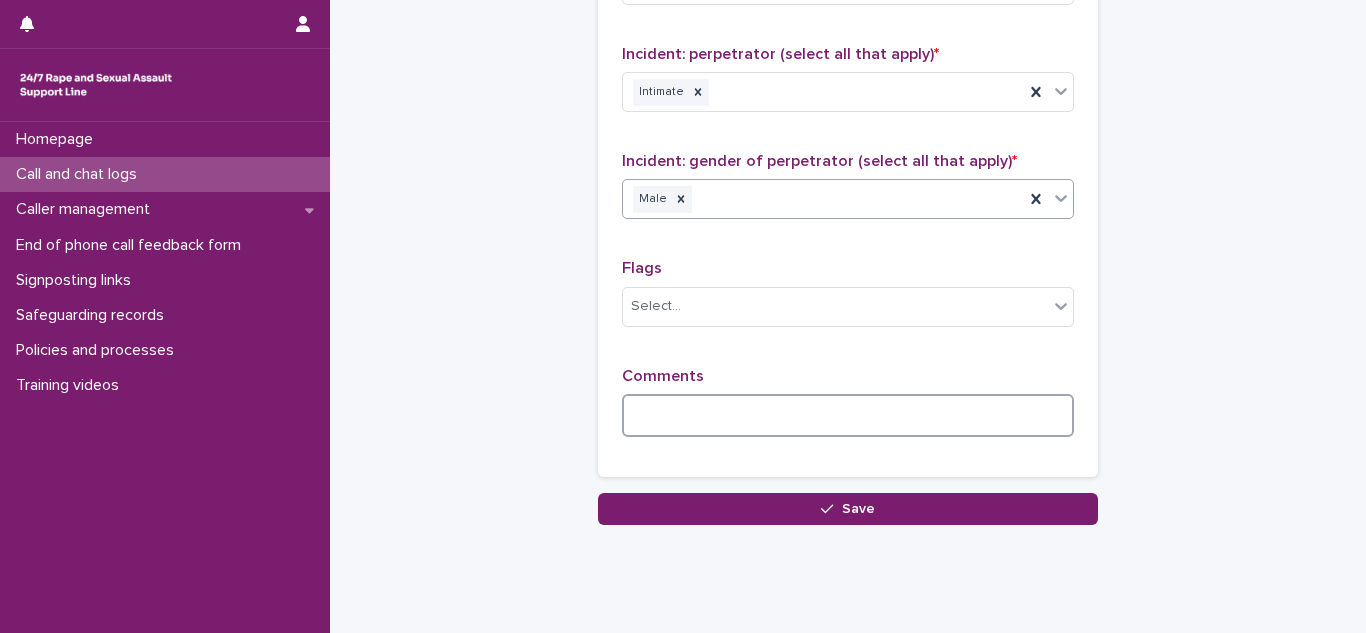 click at bounding box center (848, 415) 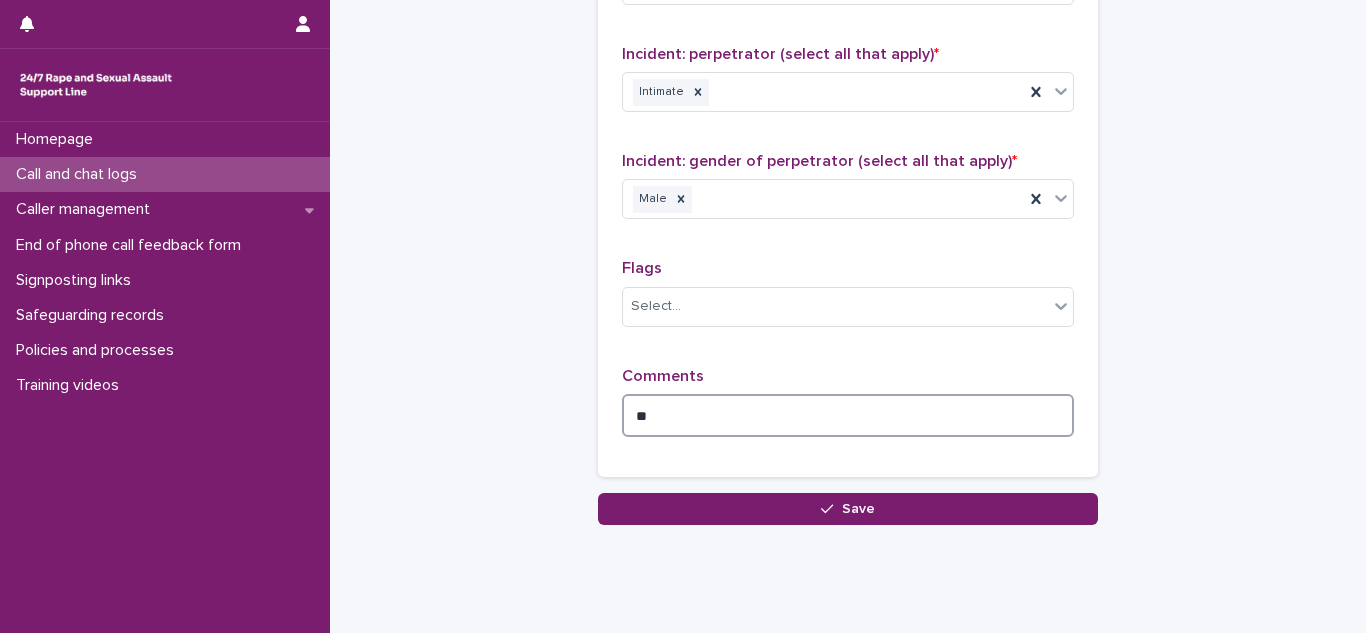 type on "*" 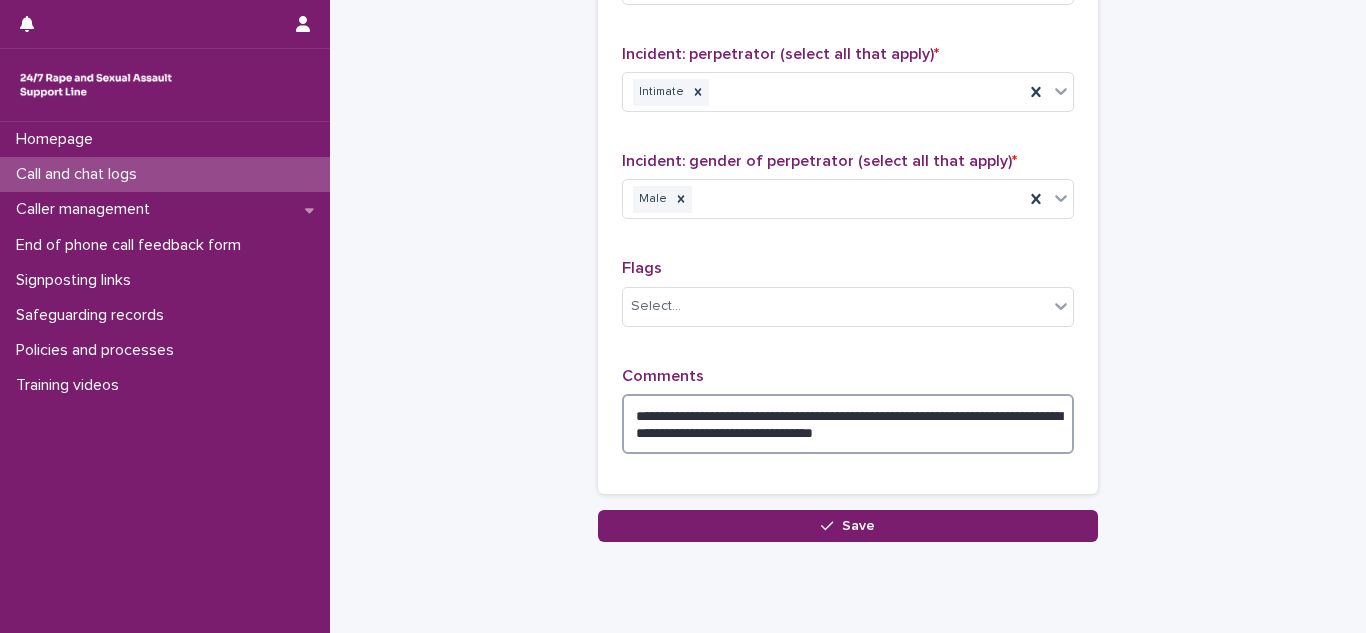 click on "**********" at bounding box center (848, 424) 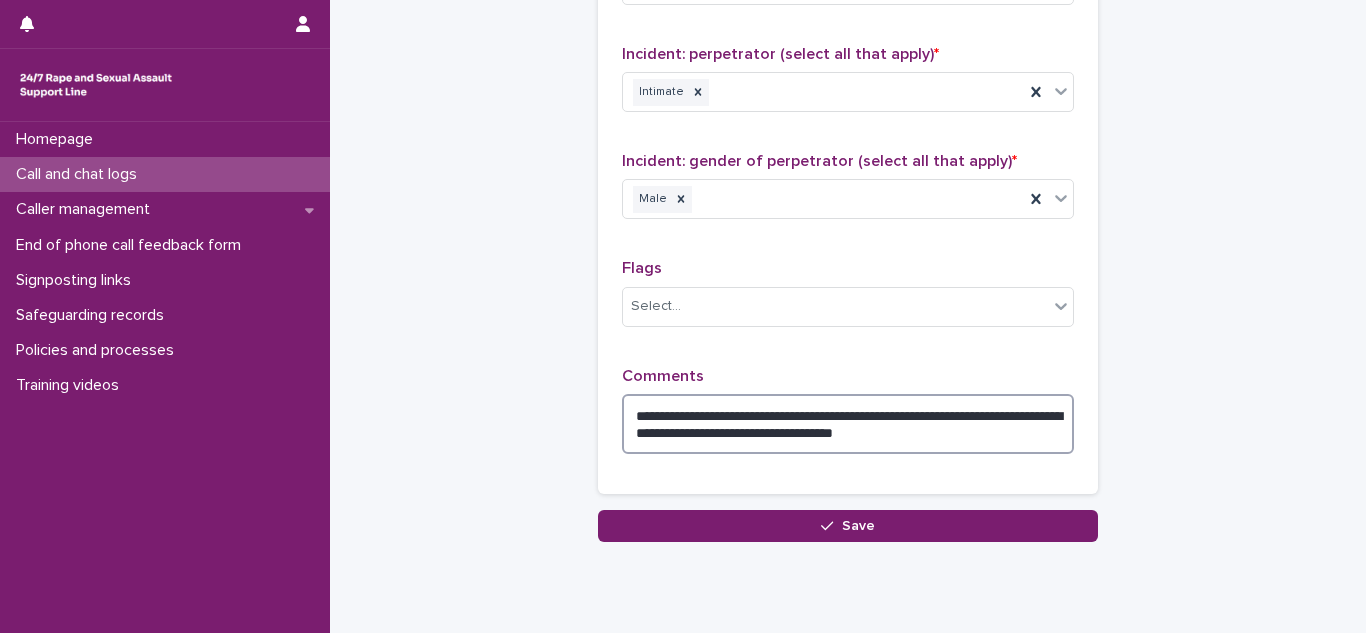 click on "**********" at bounding box center [848, 424] 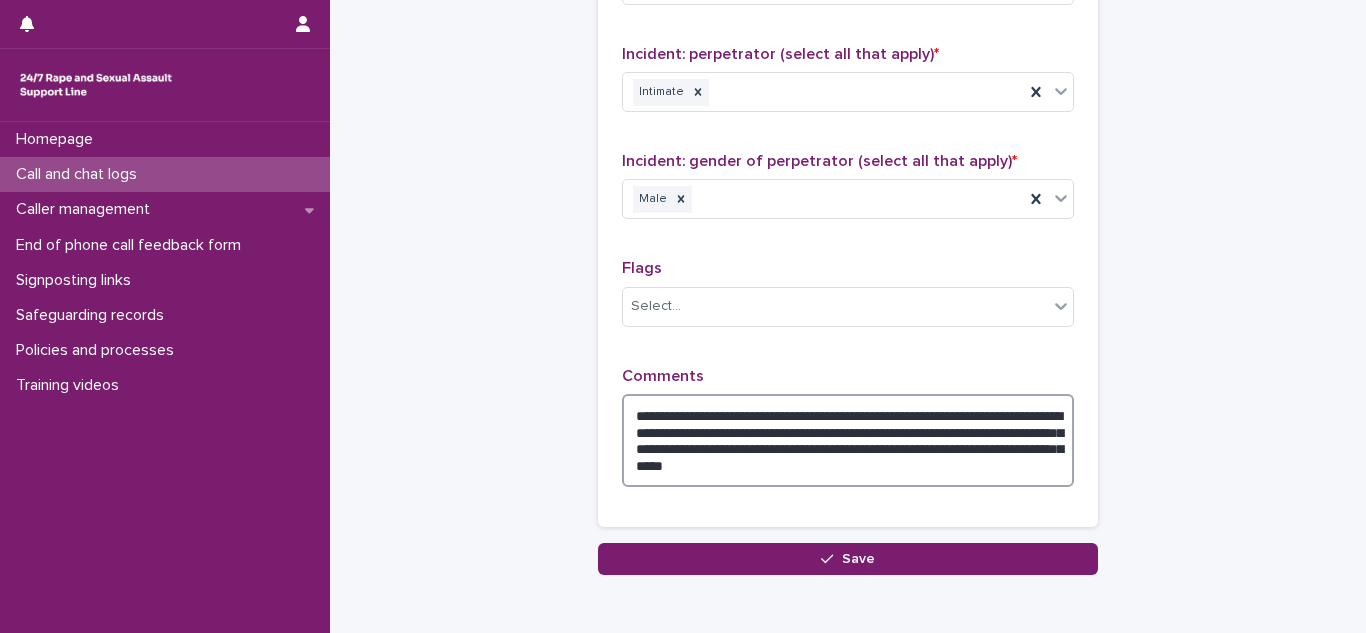 click on "**********" at bounding box center [848, 440] 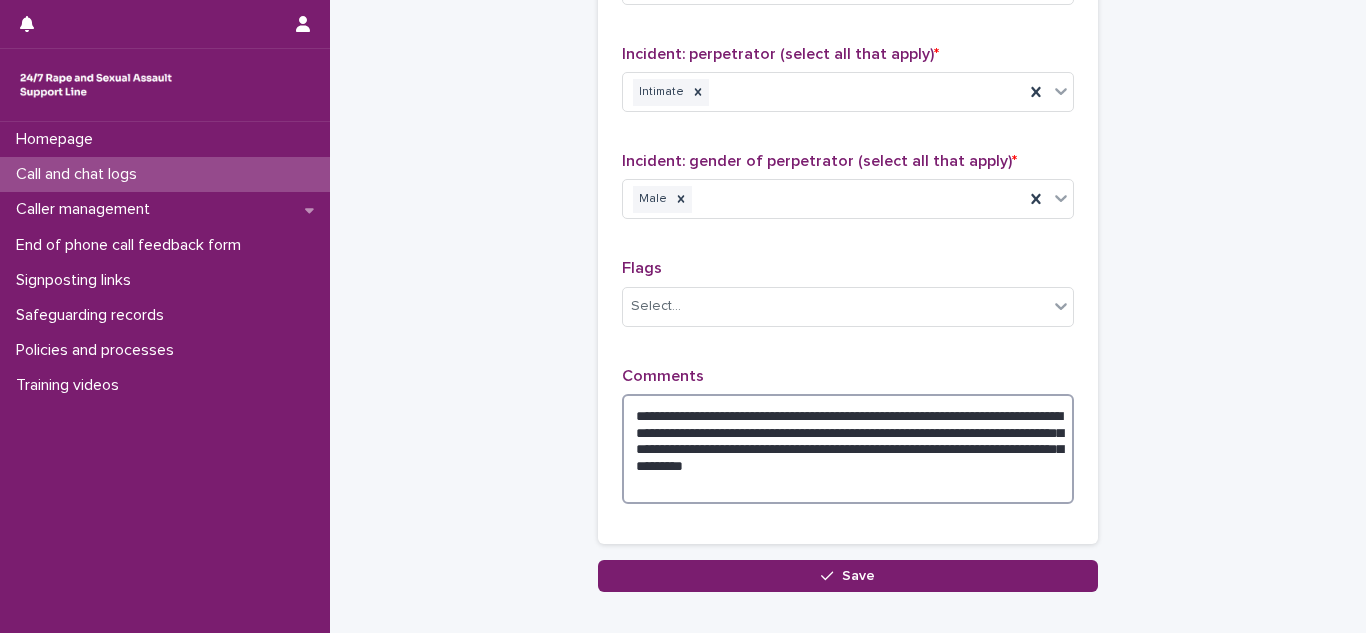 click on "**********" at bounding box center (848, 449) 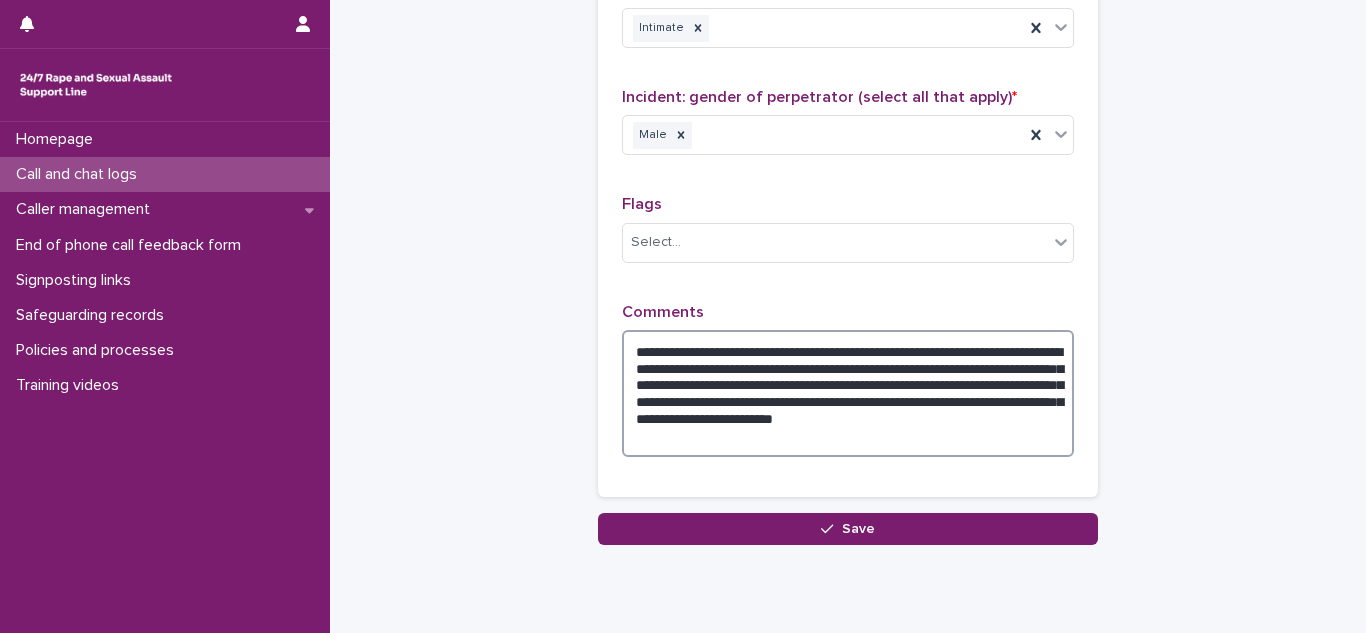 scroll, scrollTop: 1769, scrollLeft: 0, axis: vertical 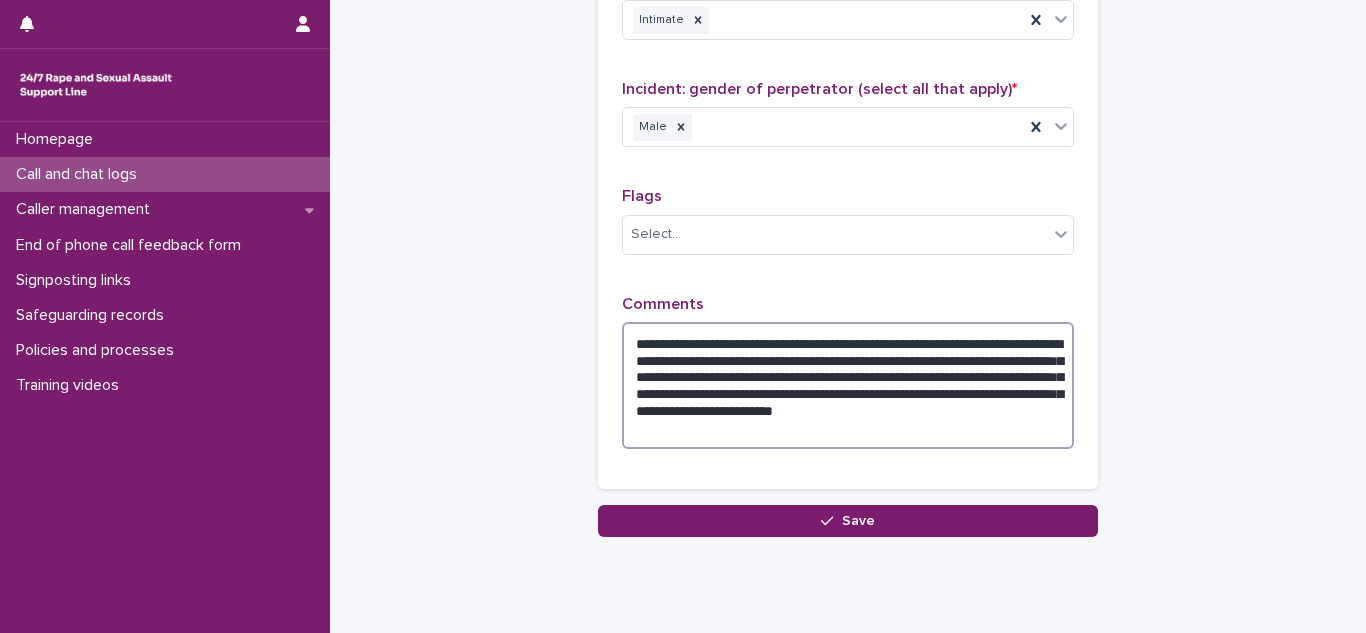 click on "**********" at bounding box center [848, 385] 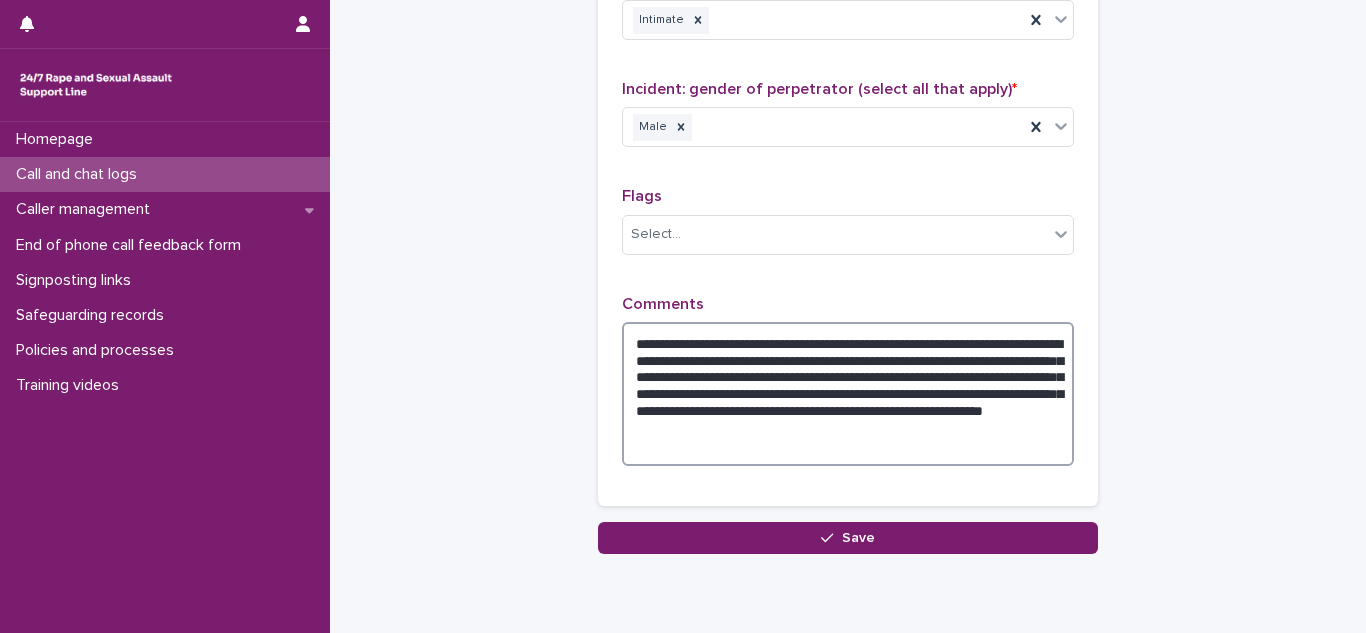 click on "**********" at bounding box center [848, 394] 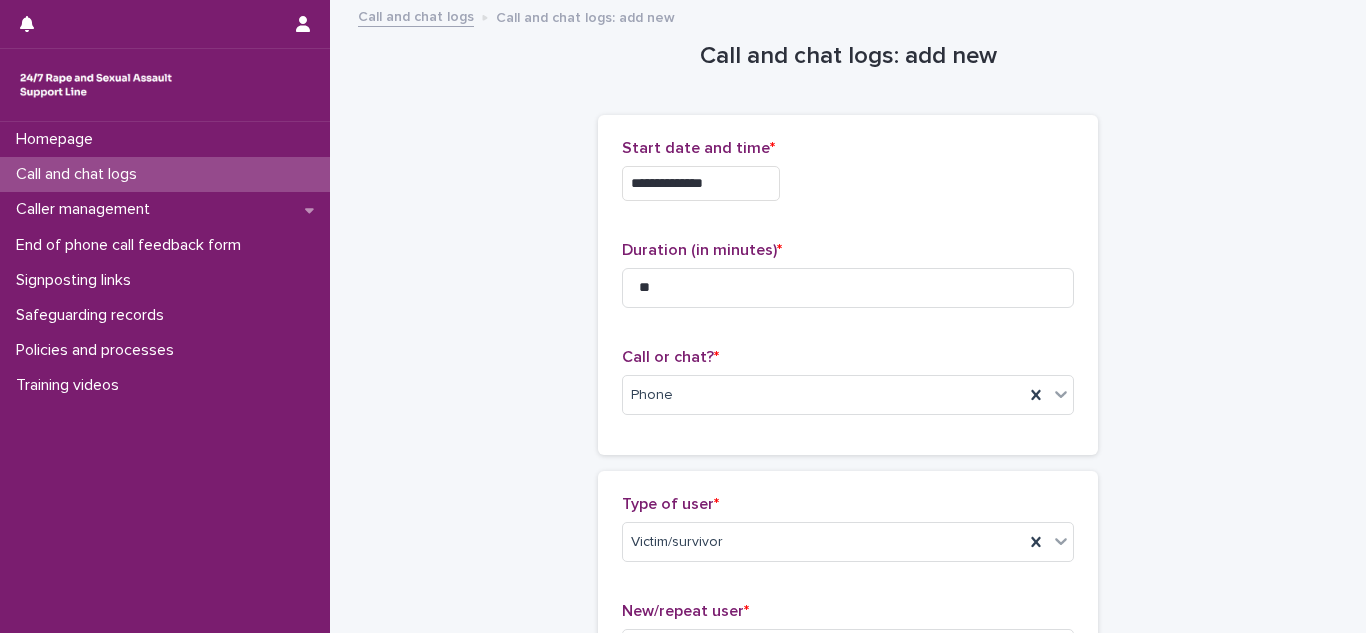 scroll, scrollTop: 1847, scrollLeft: 0, axis: vertical 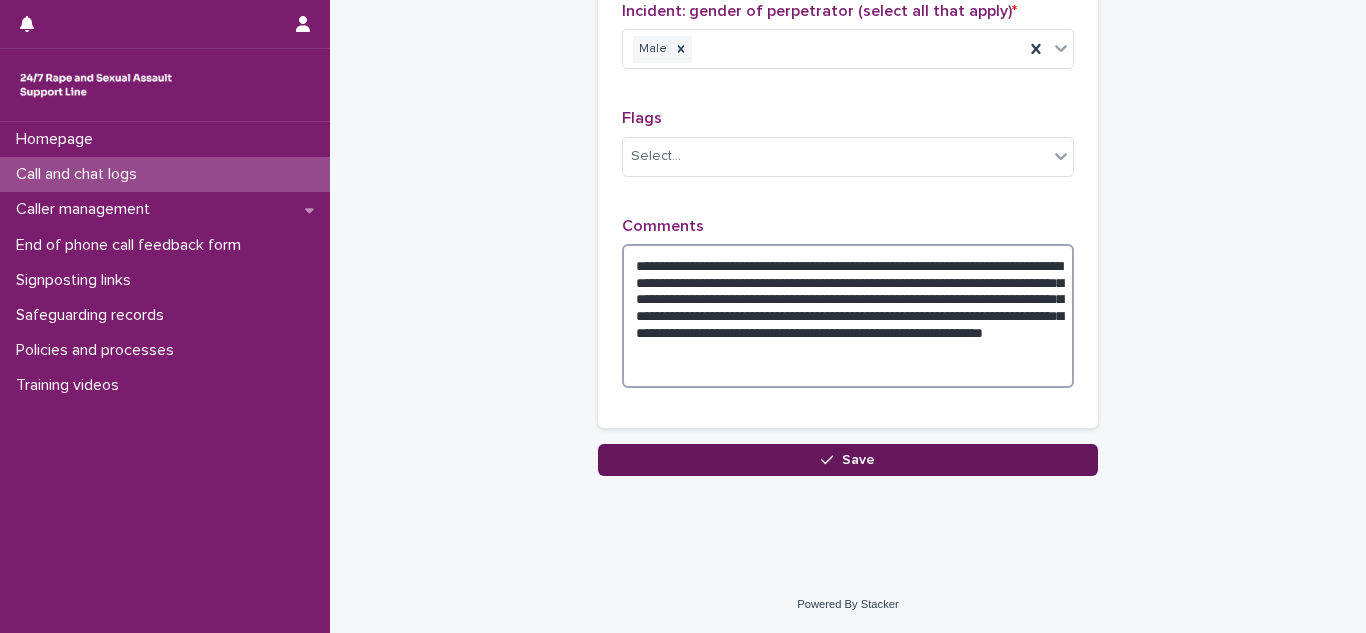 type on "**********" 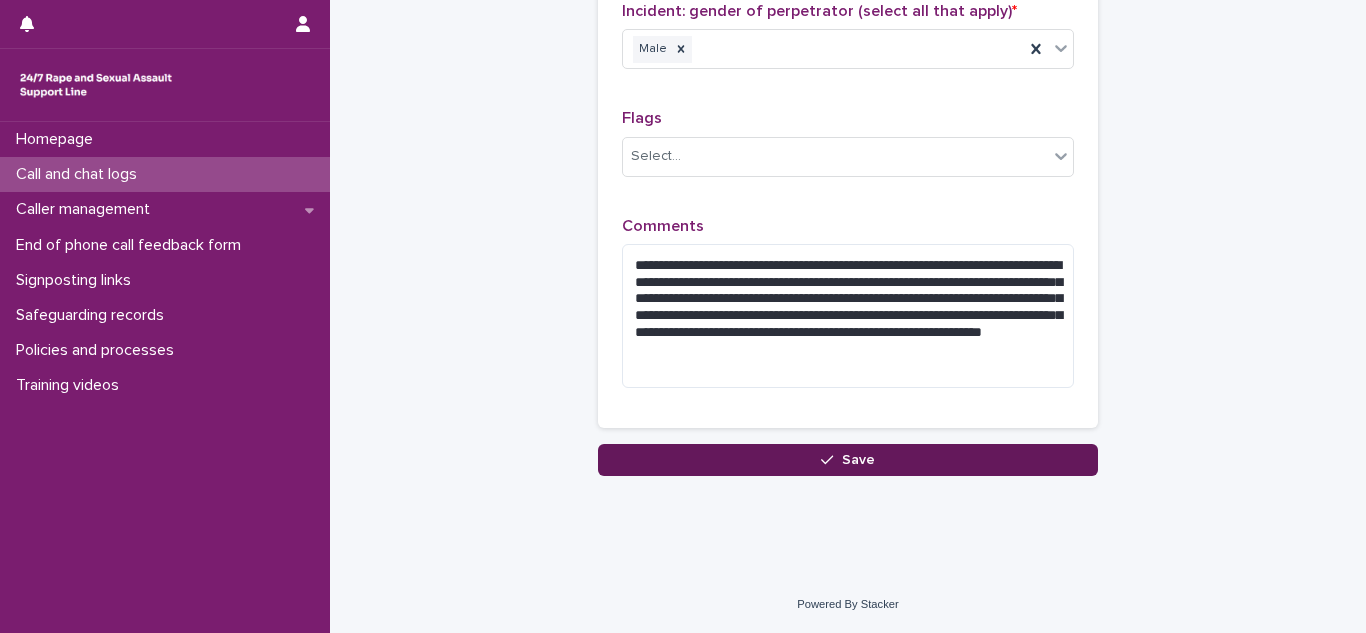click on "Save" at bounding box center [848, 460] 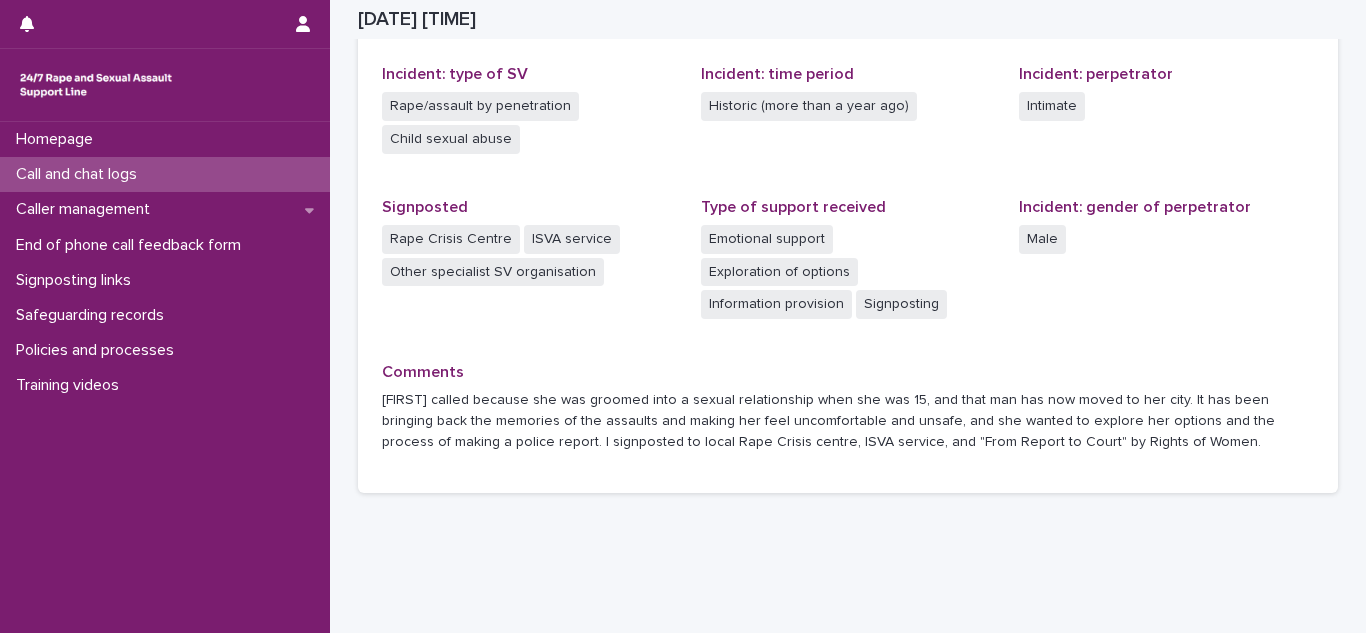 scroll, scrollTop: 0, scrollLeft: 0, axis: both 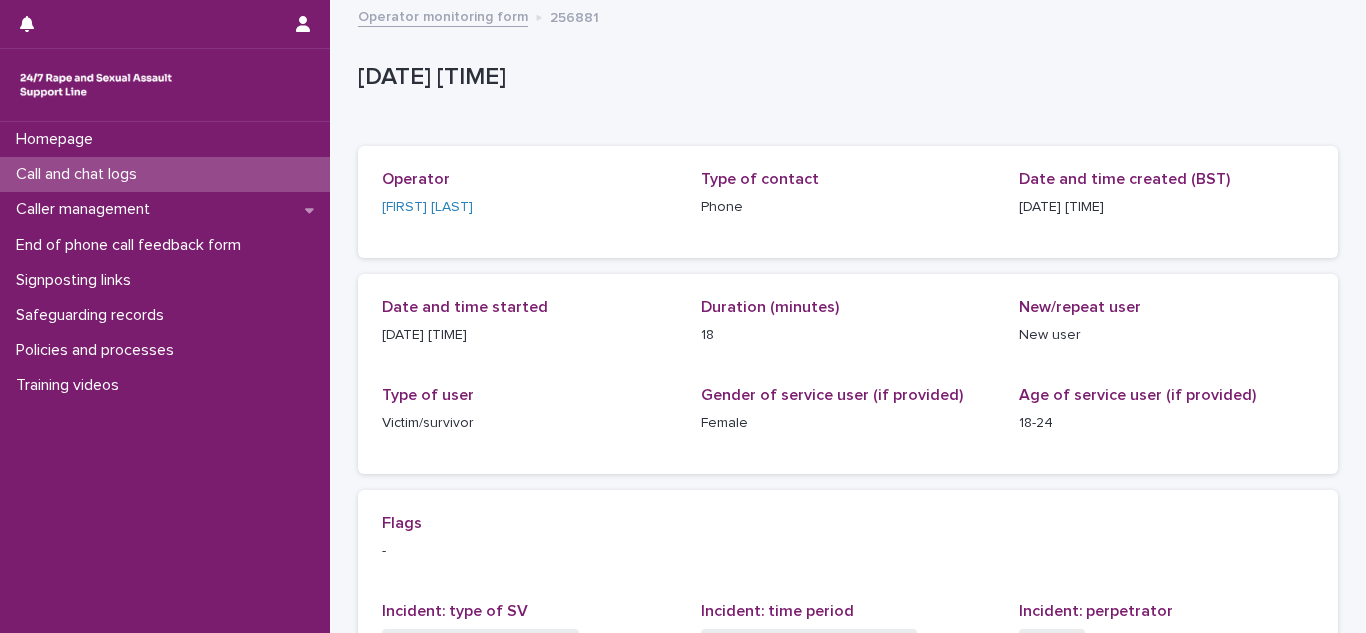 click on "Call and chat logs" at bounding box center (80, 174) 